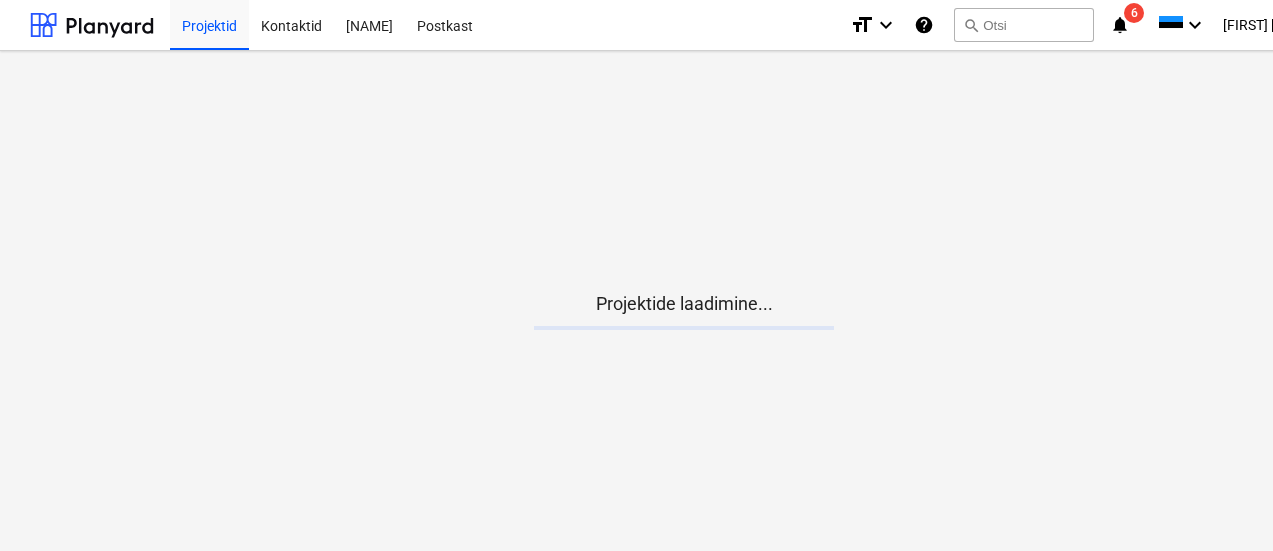 scroll, scrollTop: 0, scrollLeft: 0, axis: both 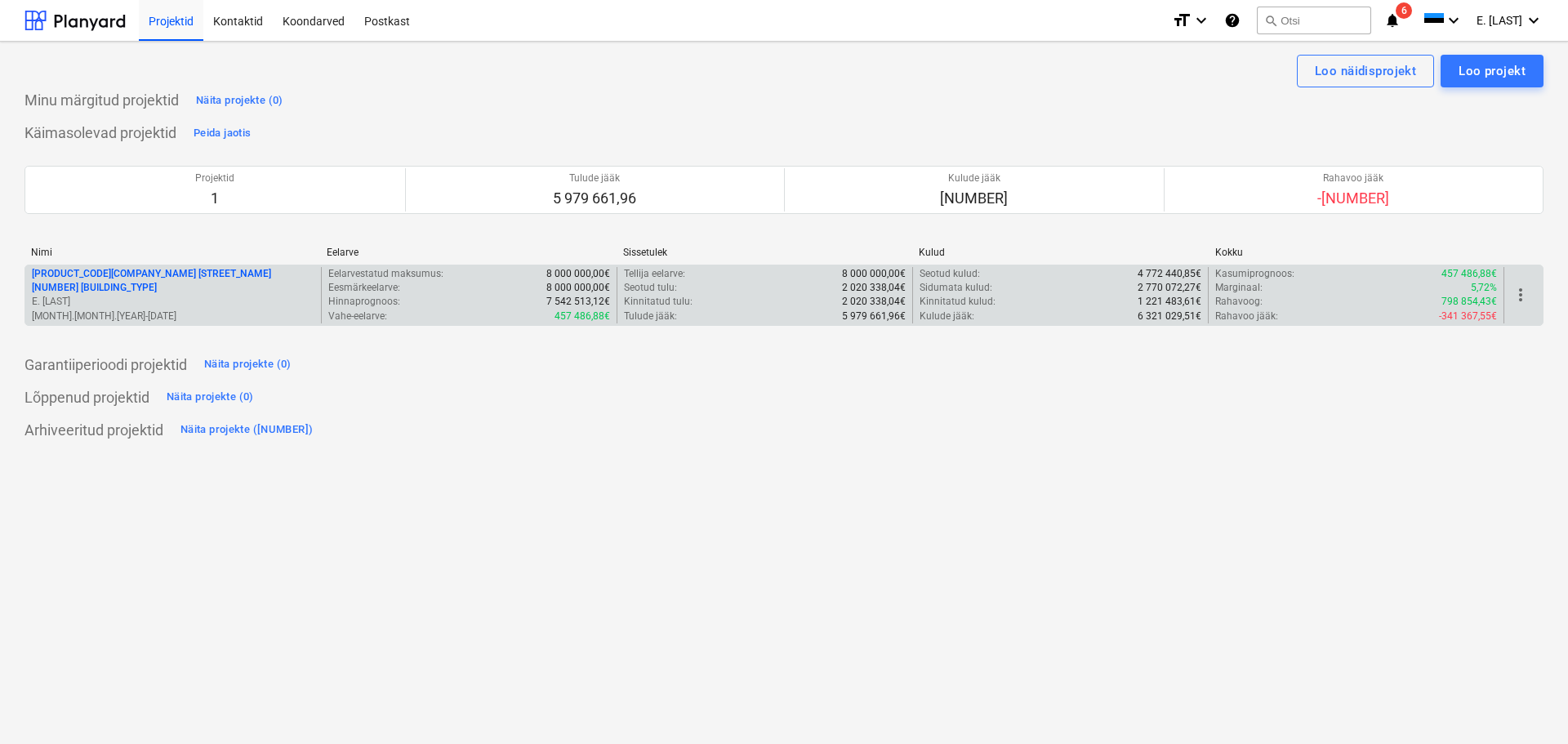 click on "128 -  SAHA TEE 8 ÄRIPINDADEGA KORTERMAJA" at bounding box center (173, 281) 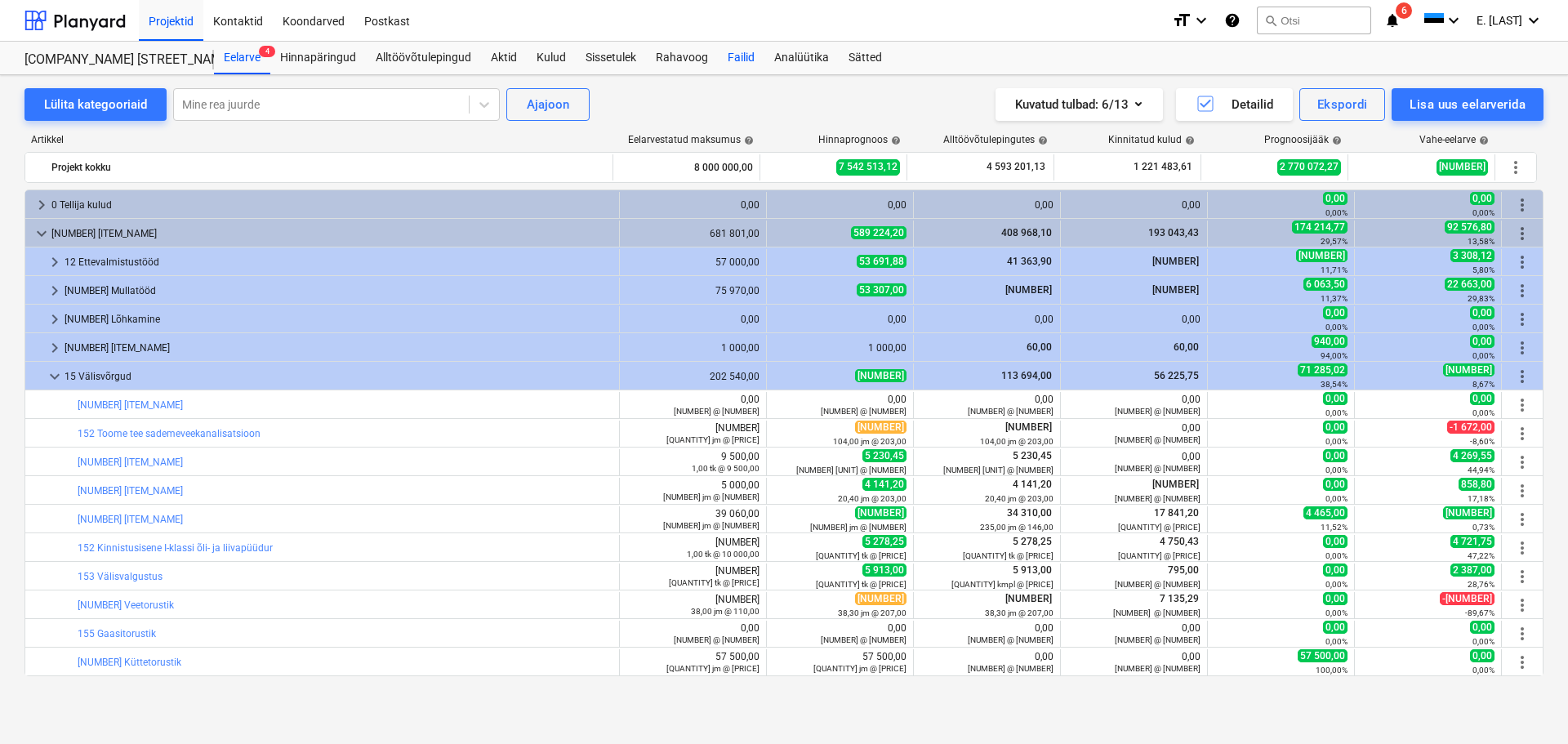 click on "Failid" at bounding box center [741, 58] 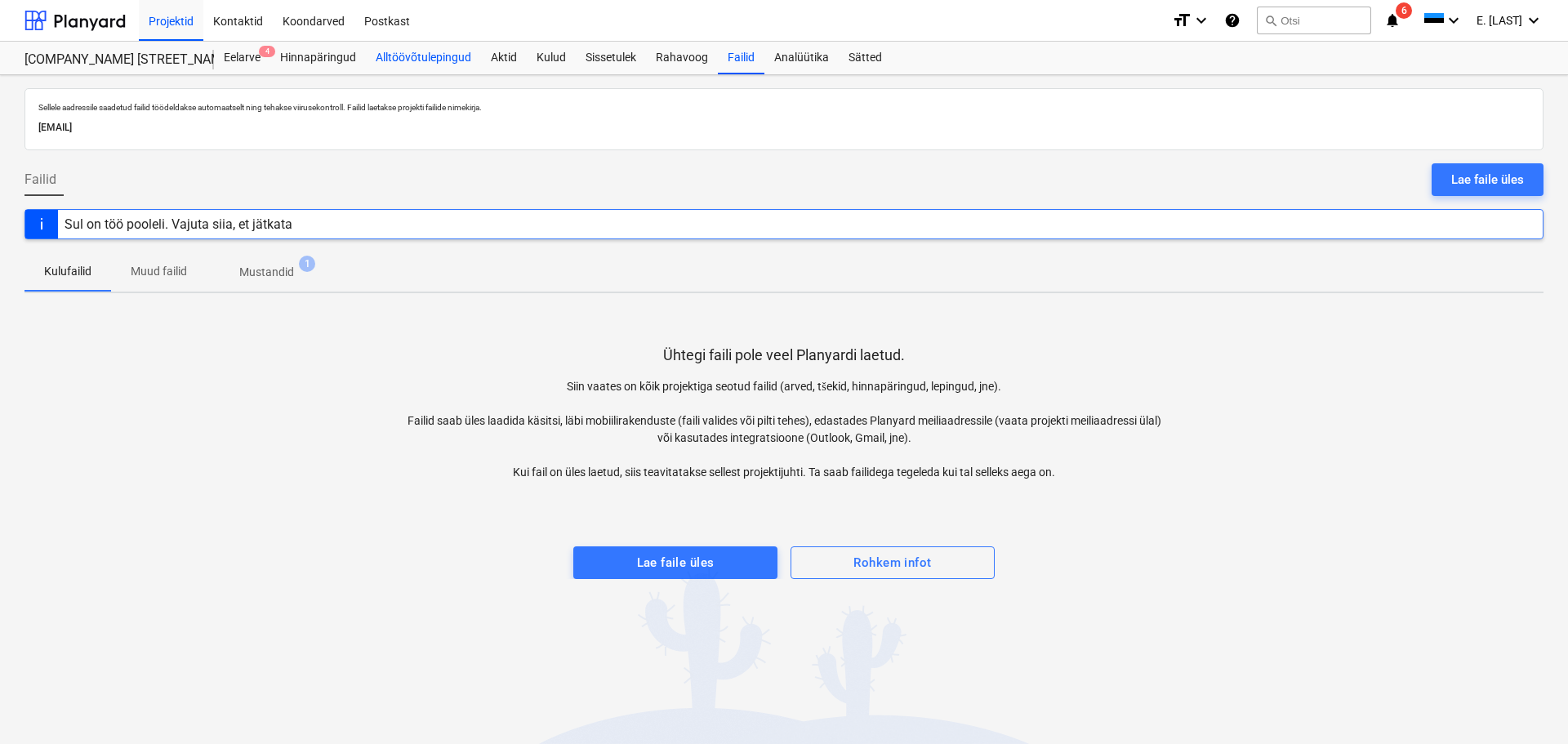 click on "Alltöövõtulepingud" at bounding box center [423, 58] 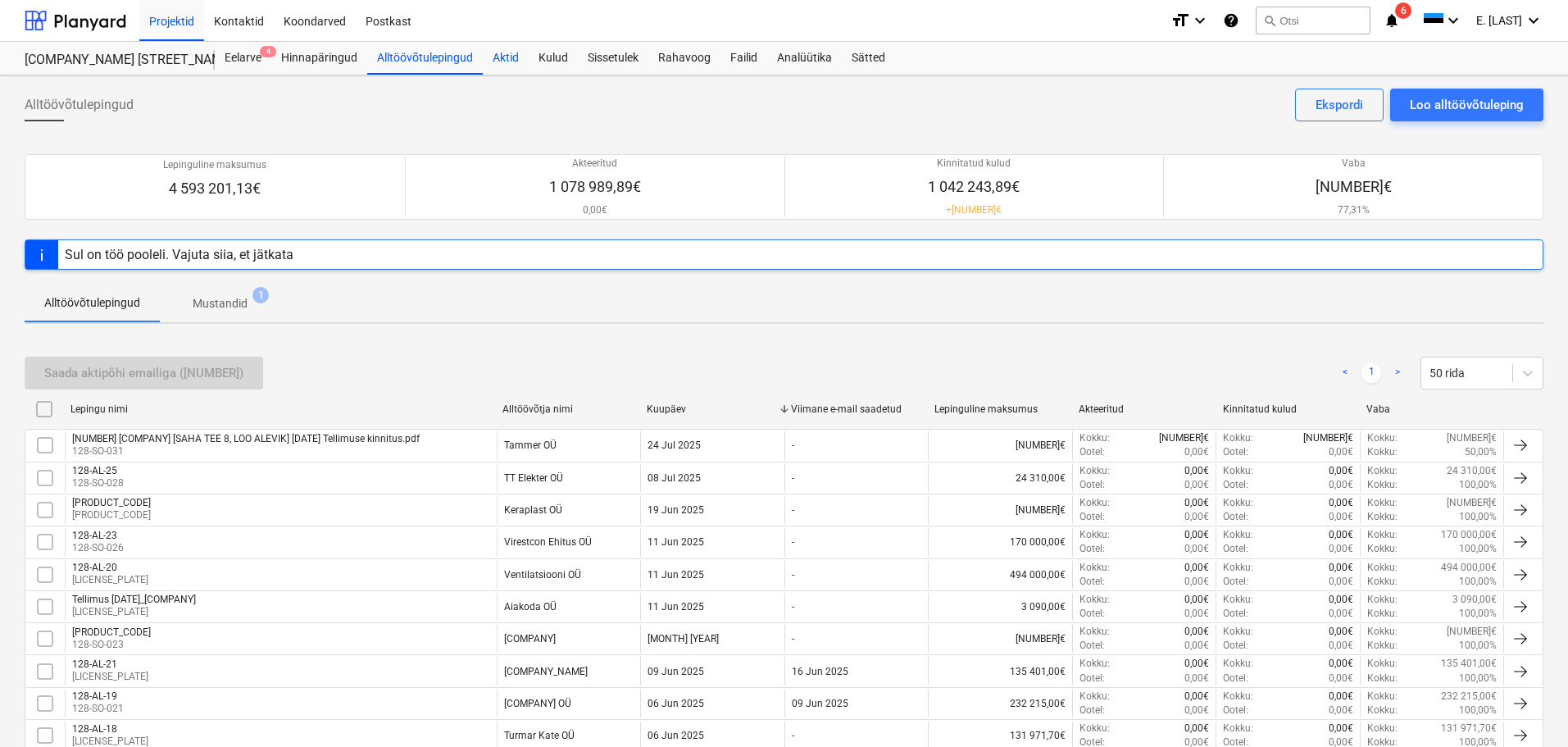 click on "Aktid" at bounding box center (506, 58) 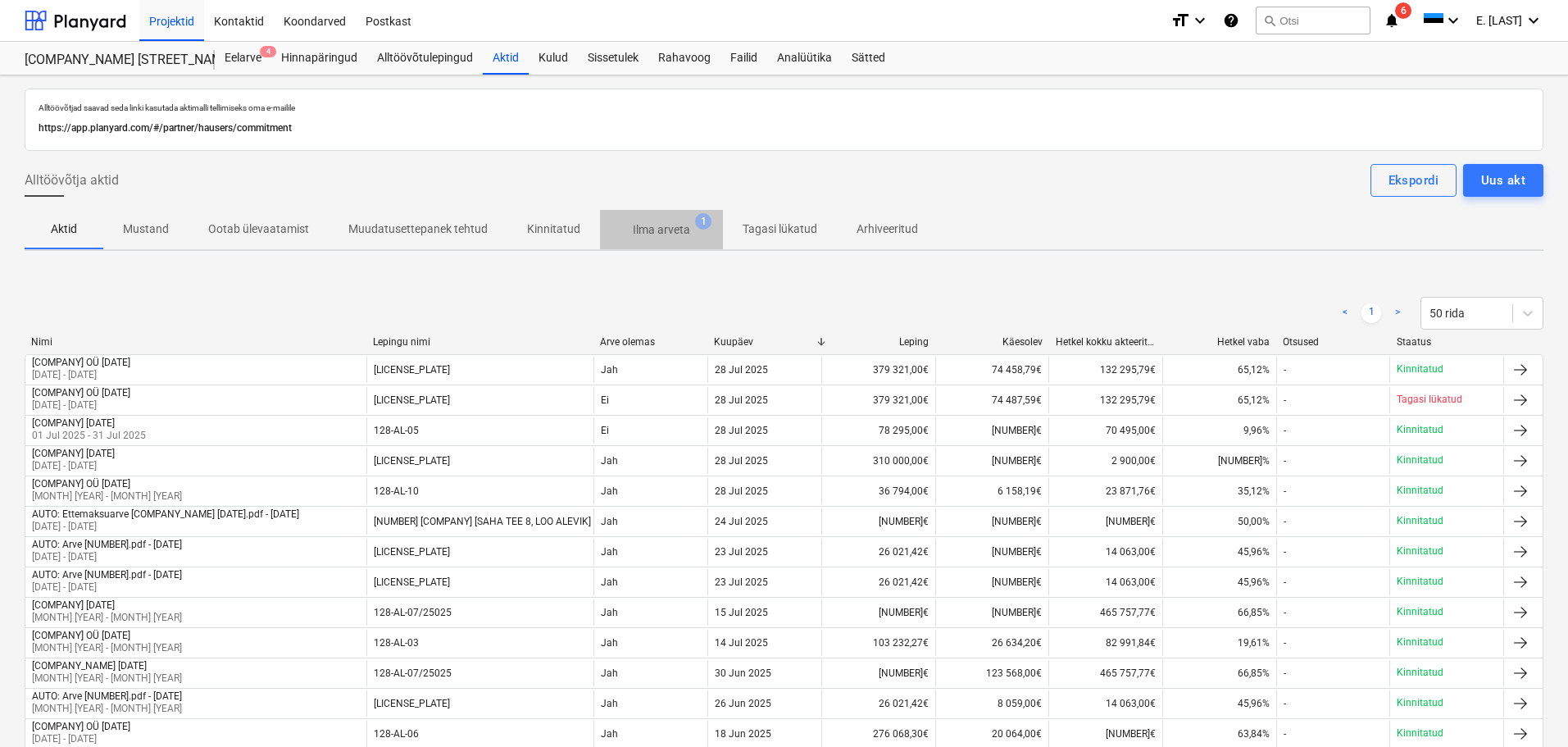 click on "Ilma arveta" at bounding box center [661, 230] 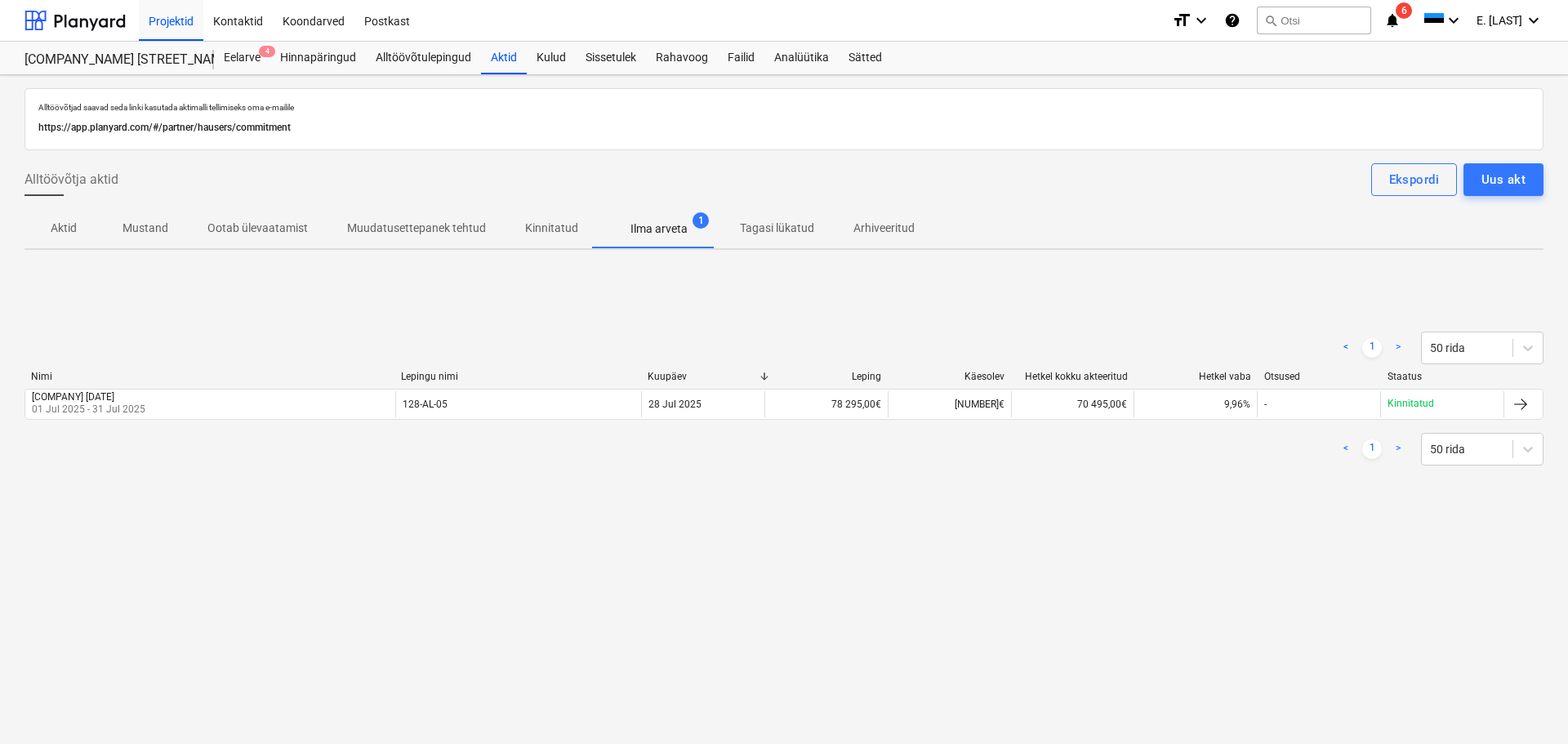 click on "Muudatusettepanek tehtud" at bounding box center (416, 228) 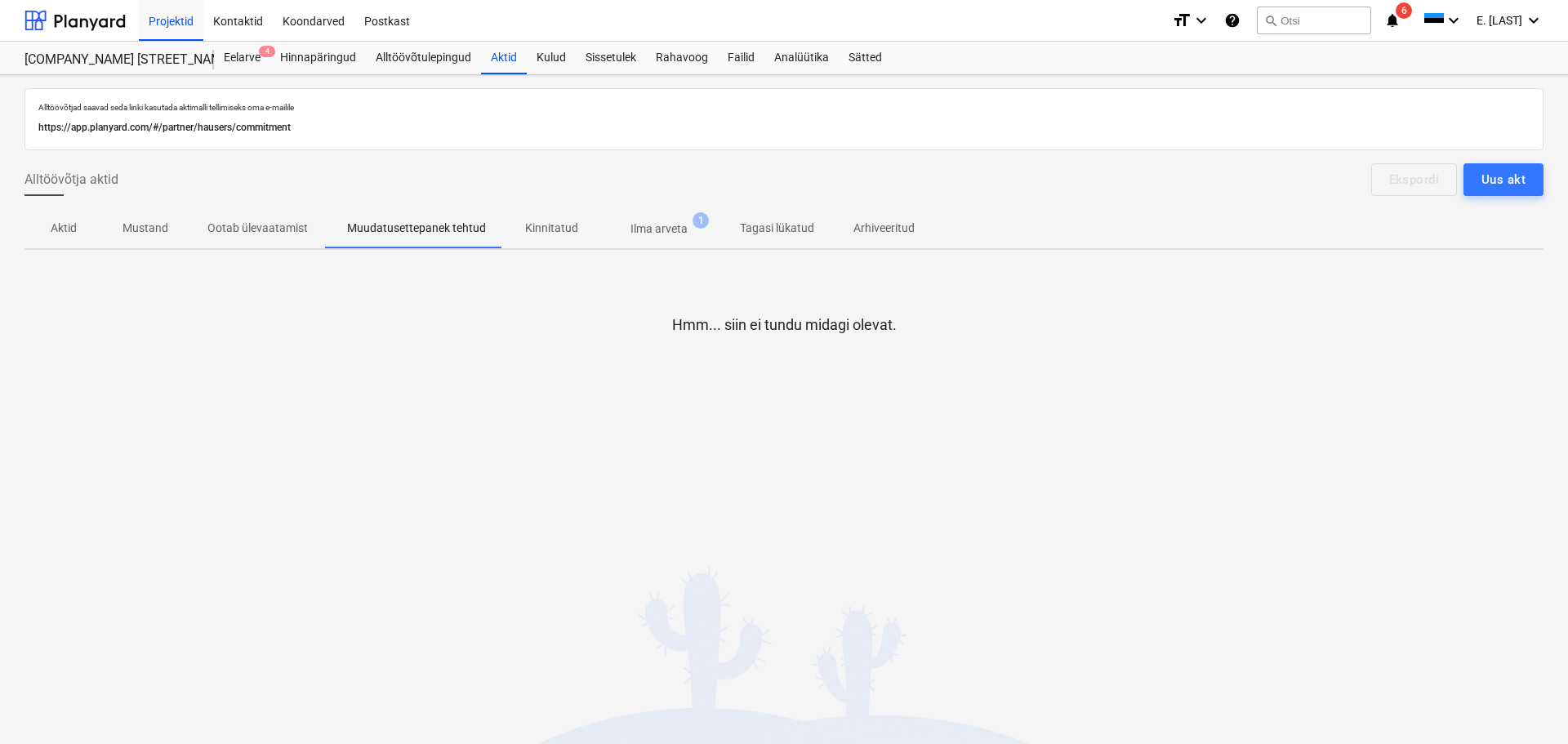 click on "Ootab ülevaatamist" at bounding box center (257, 228) 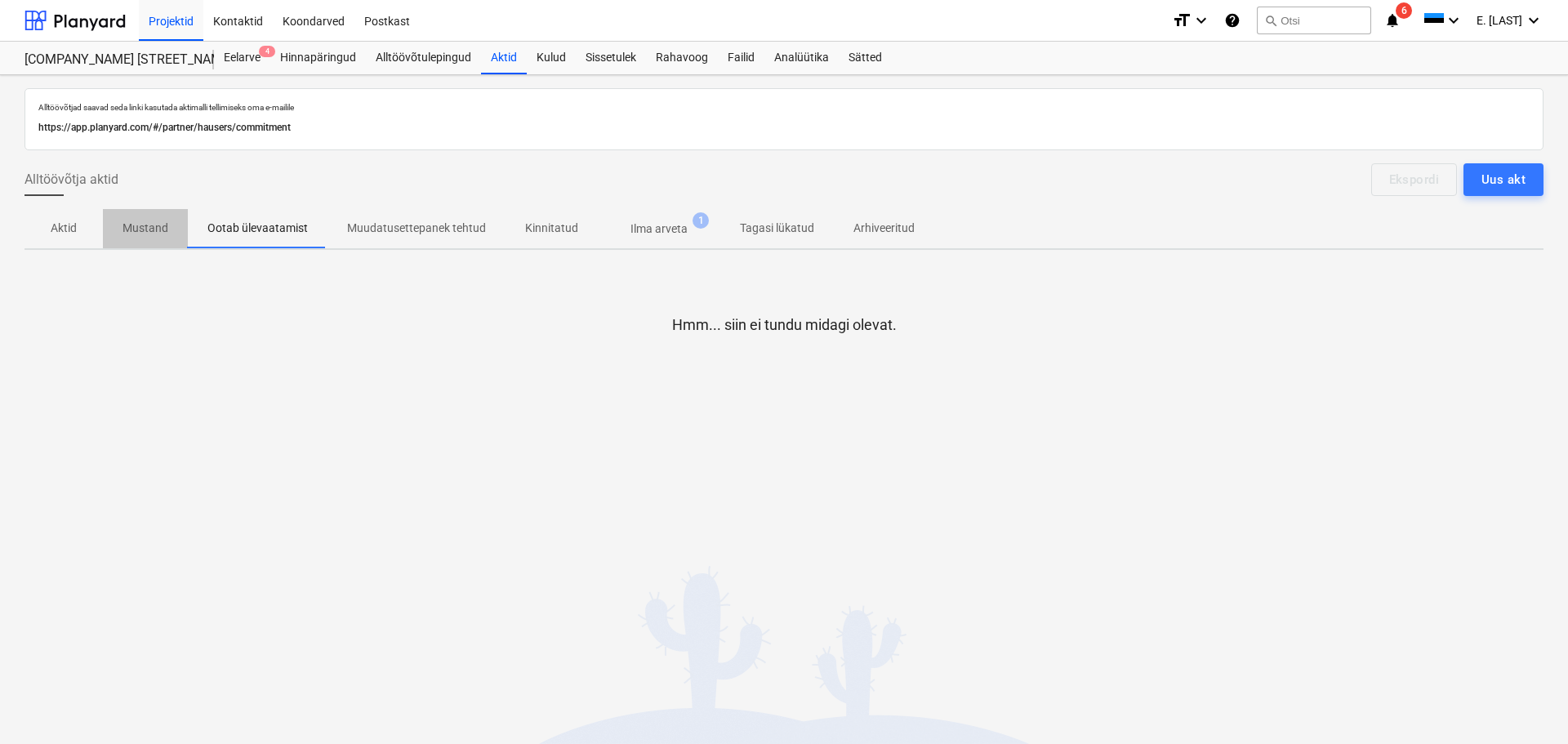 click on "Mustand" at bounding box center (145, 228) 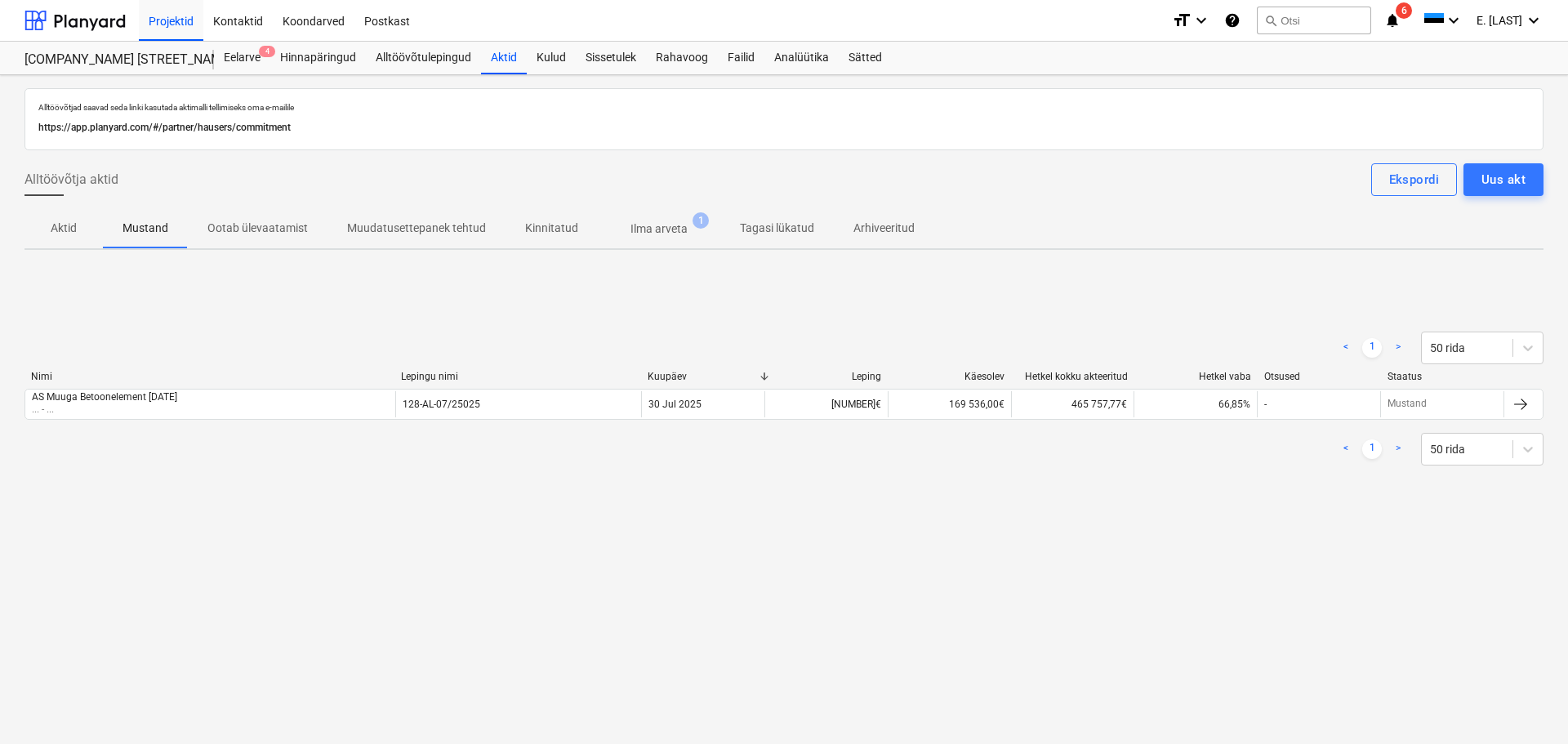 click on "Aktid" at bounding box center [64, 228] 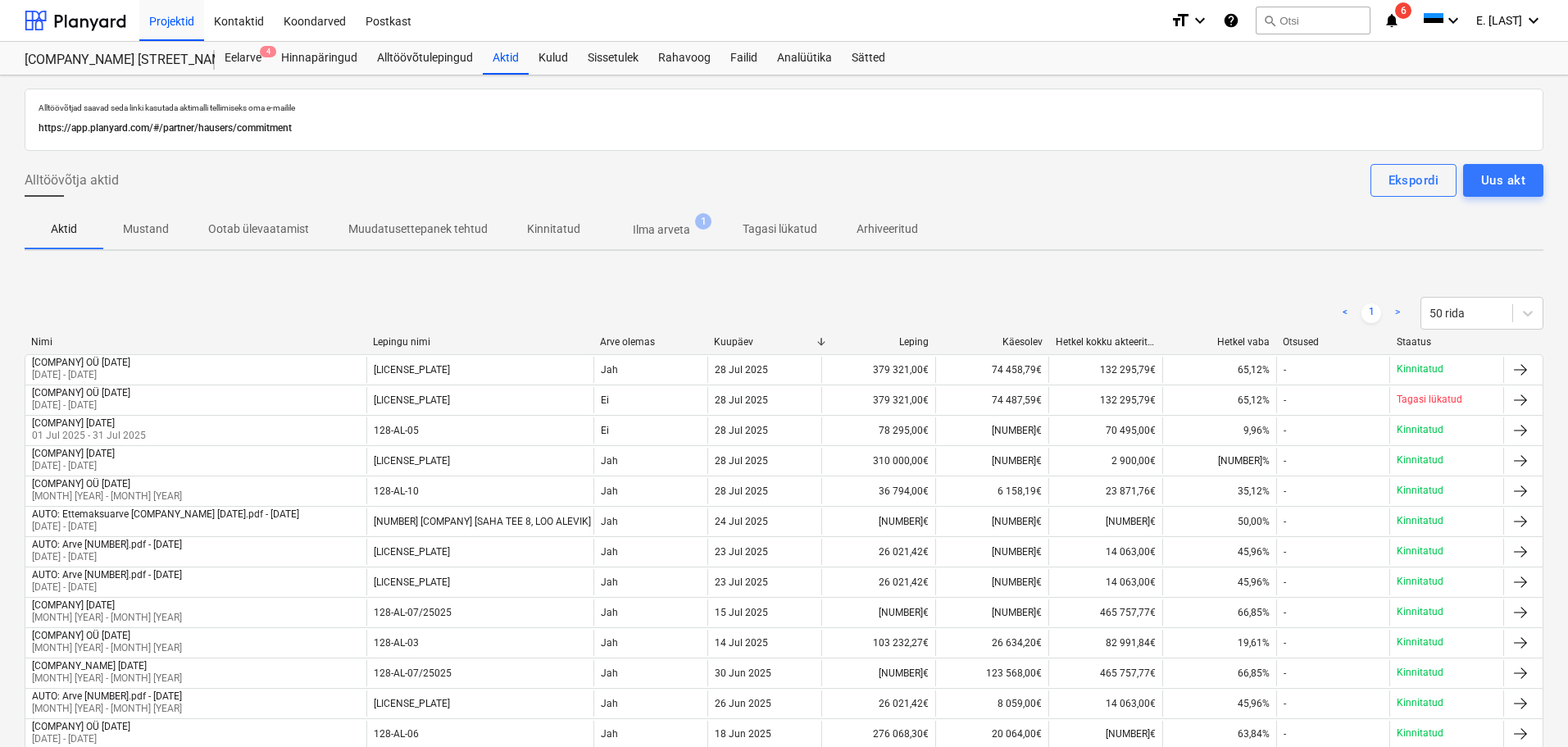 click on "Mustand" at bounding box center (146, 229) 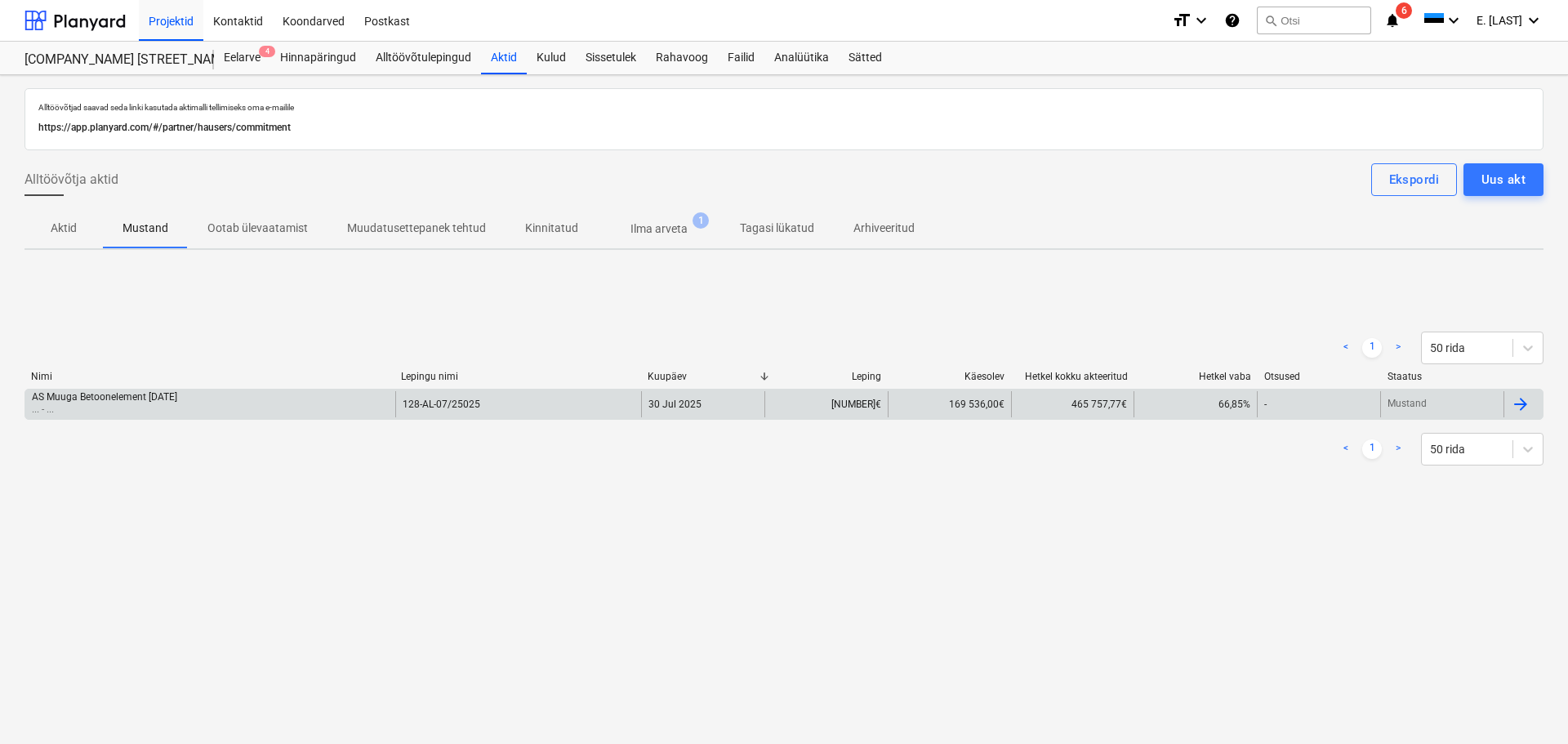 click on "AS Muuga Betoonelement 30072025 ... - ..." at bounding box center (210, 404) 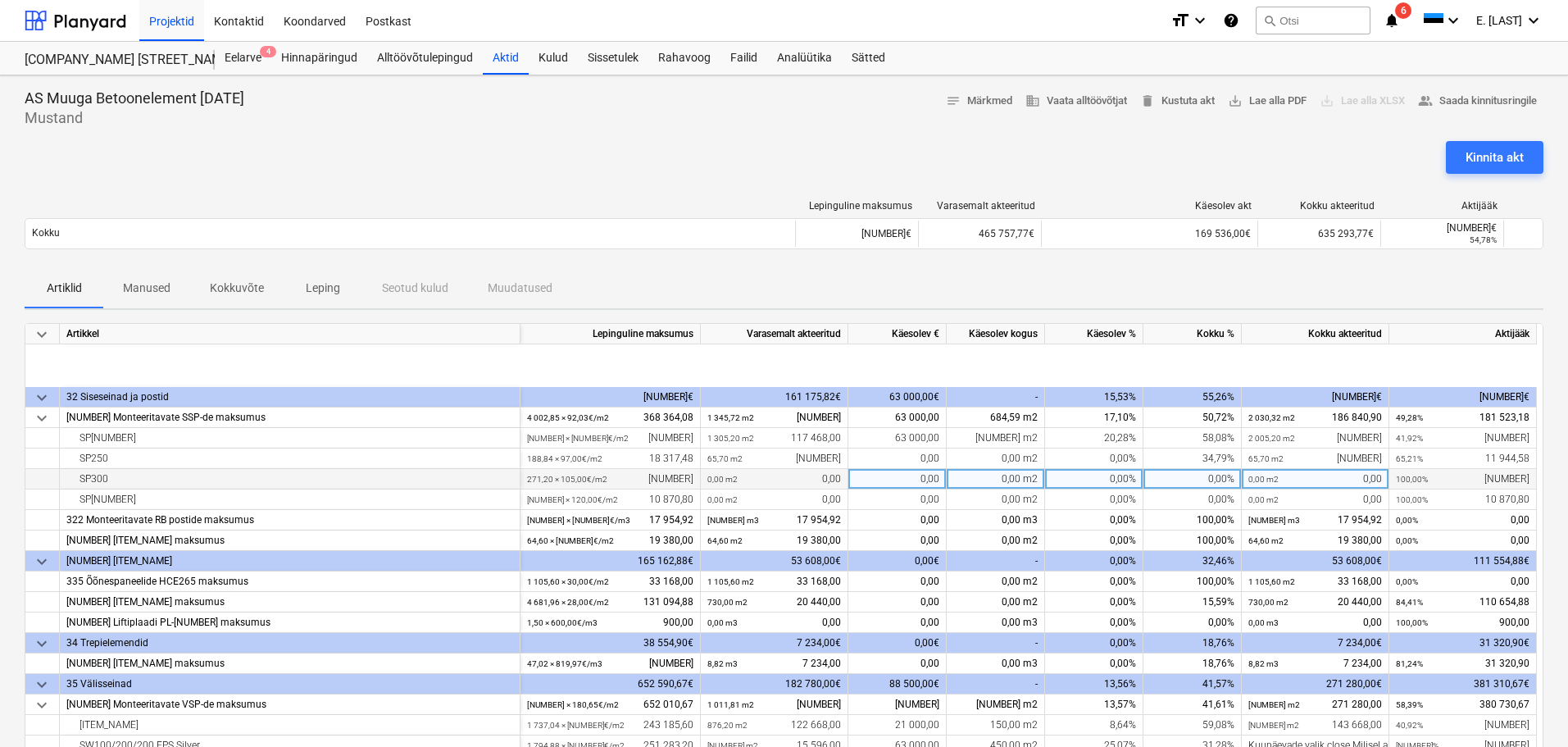 scroll, scrollTop: 216, scrollLeft: 0, axis: vertical 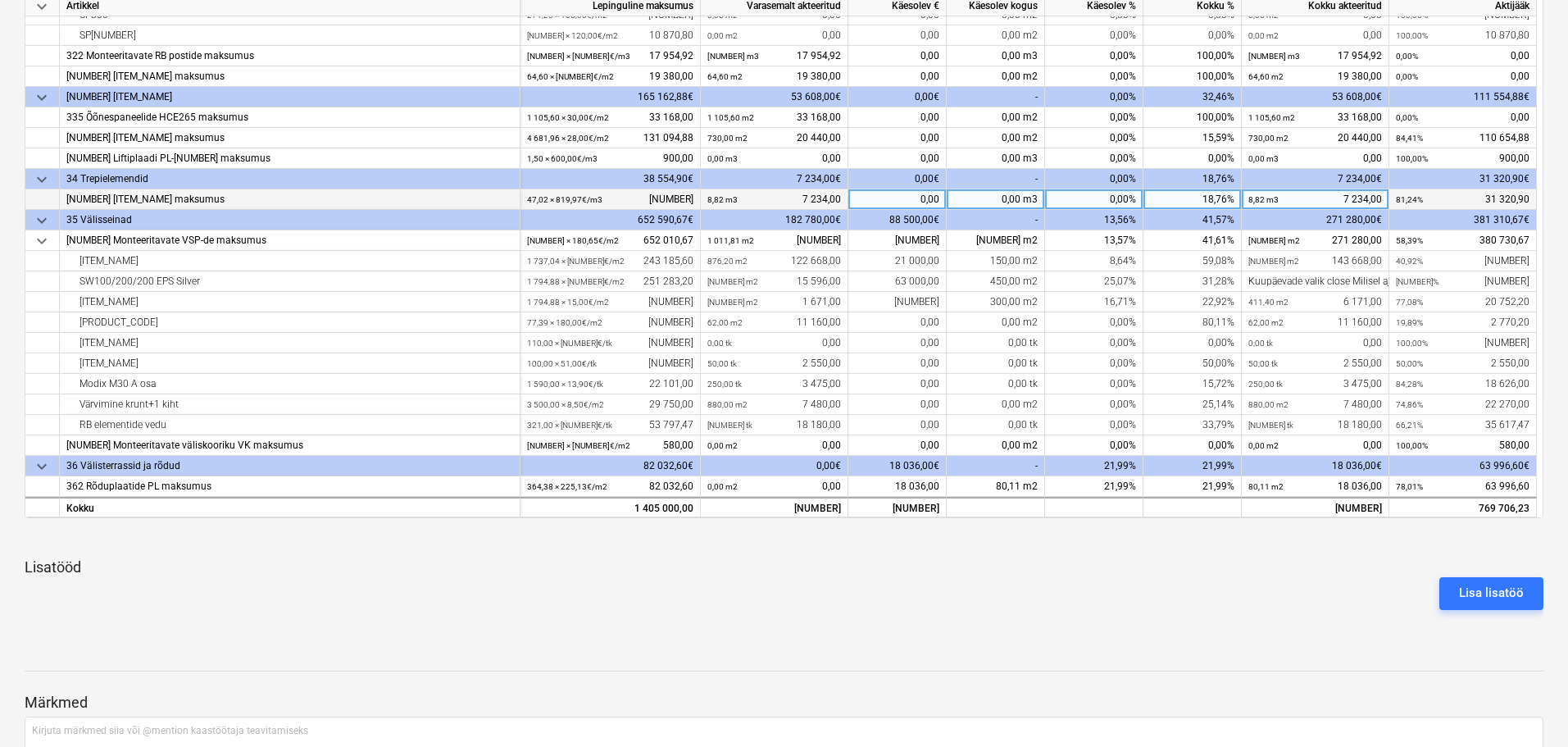 click on "0,00" at bounding box center (898, 199) 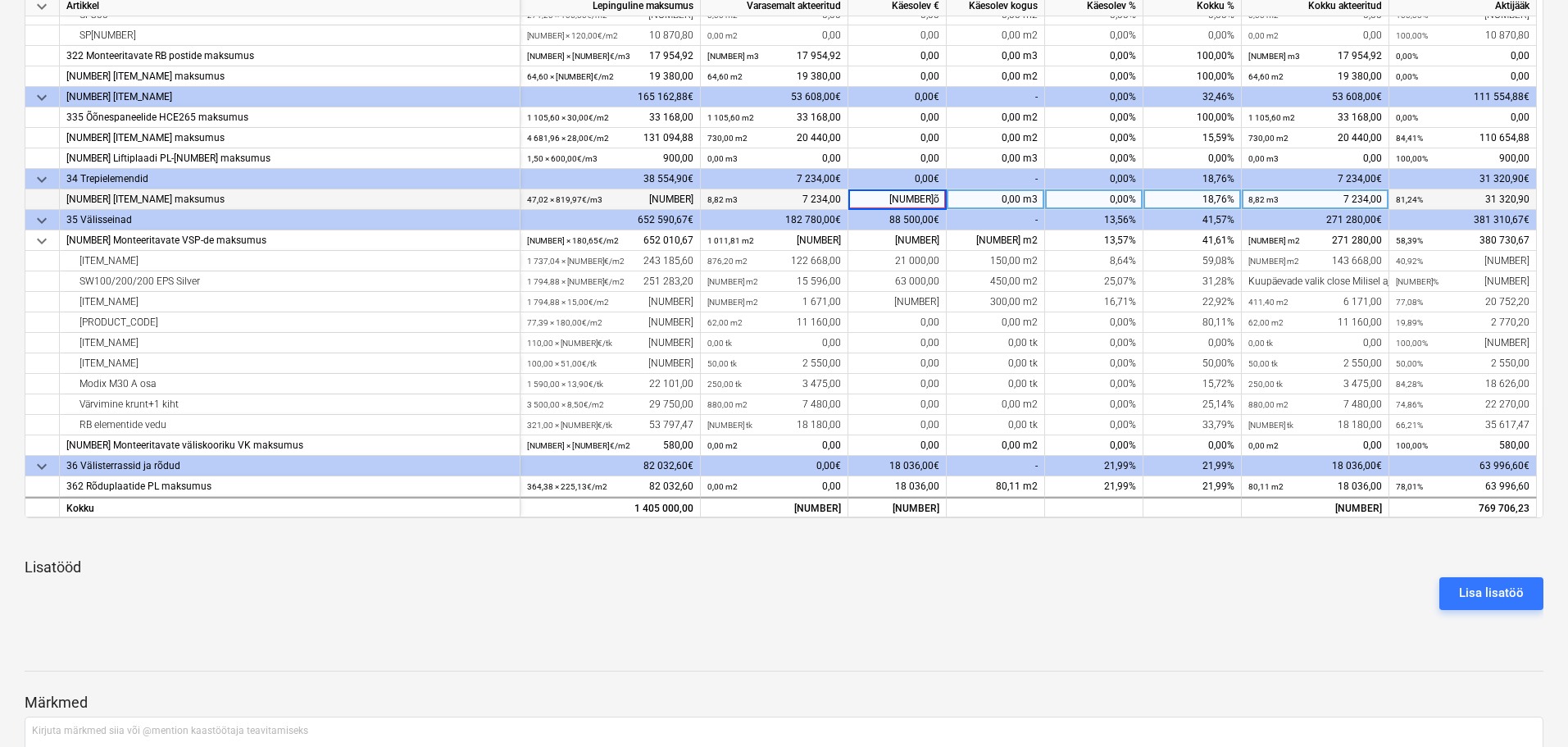 type on "8400" 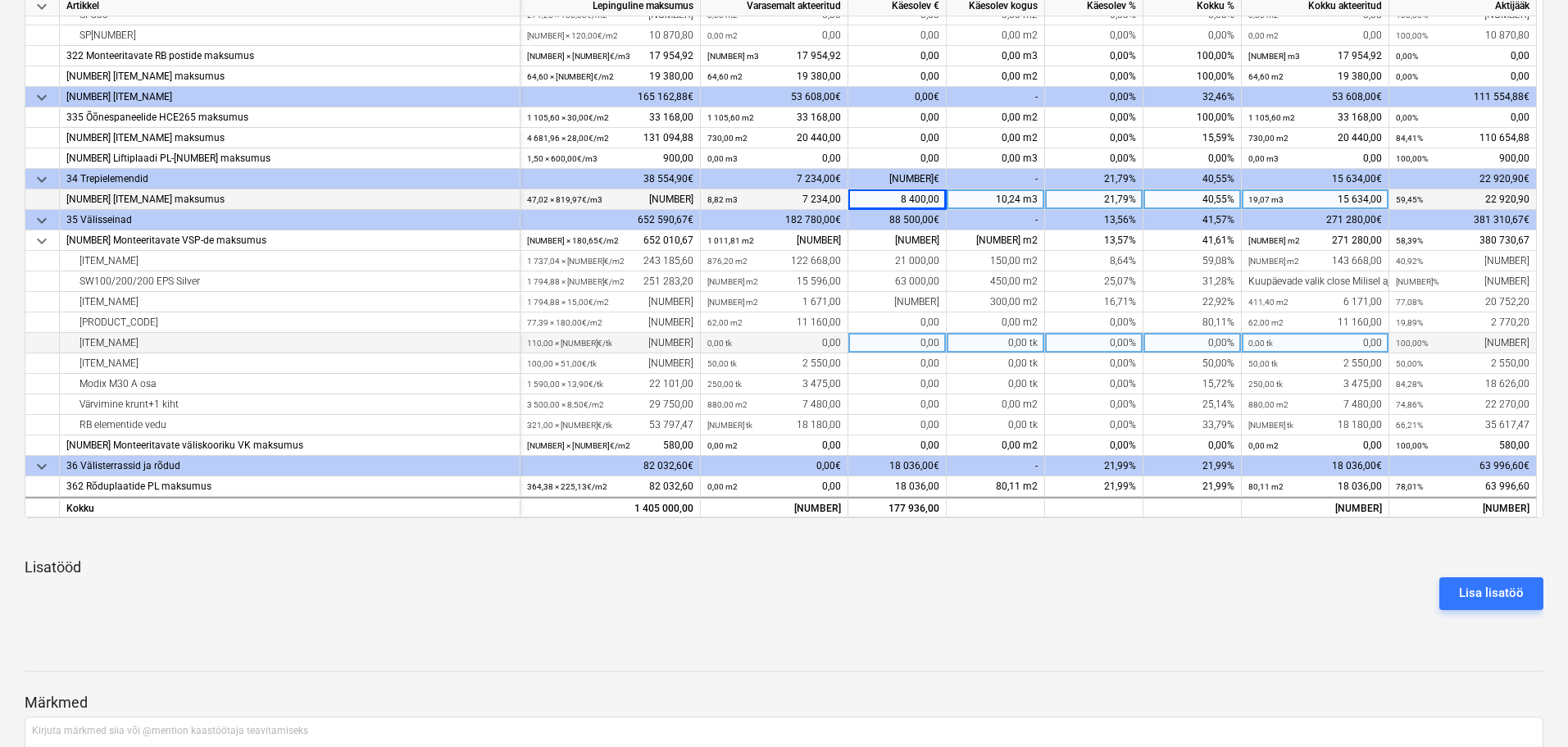scroll, scrollTop: 410, scrollLeft: 0, axis: vertical 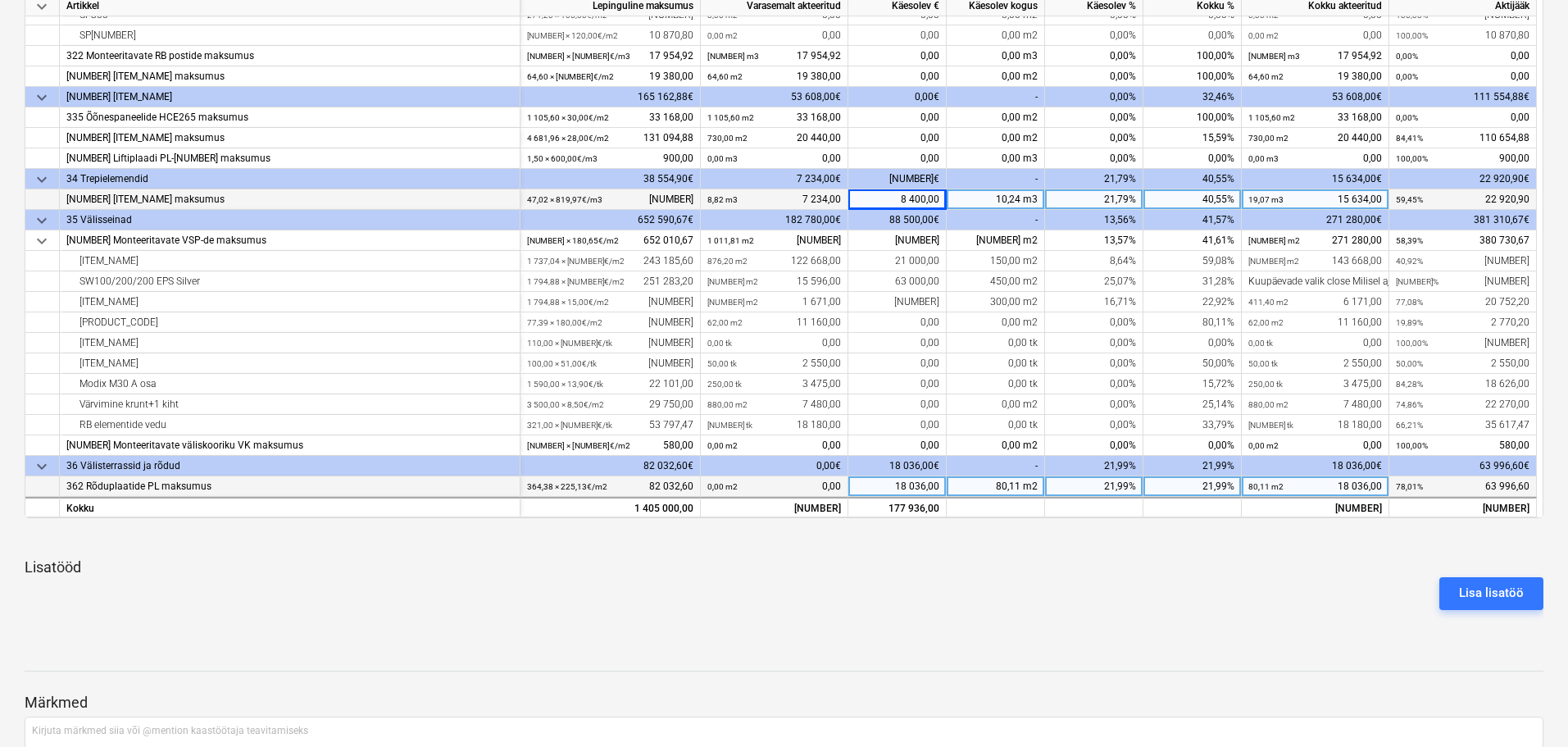 click on "18 036,00" at bounding box center [898, 486] 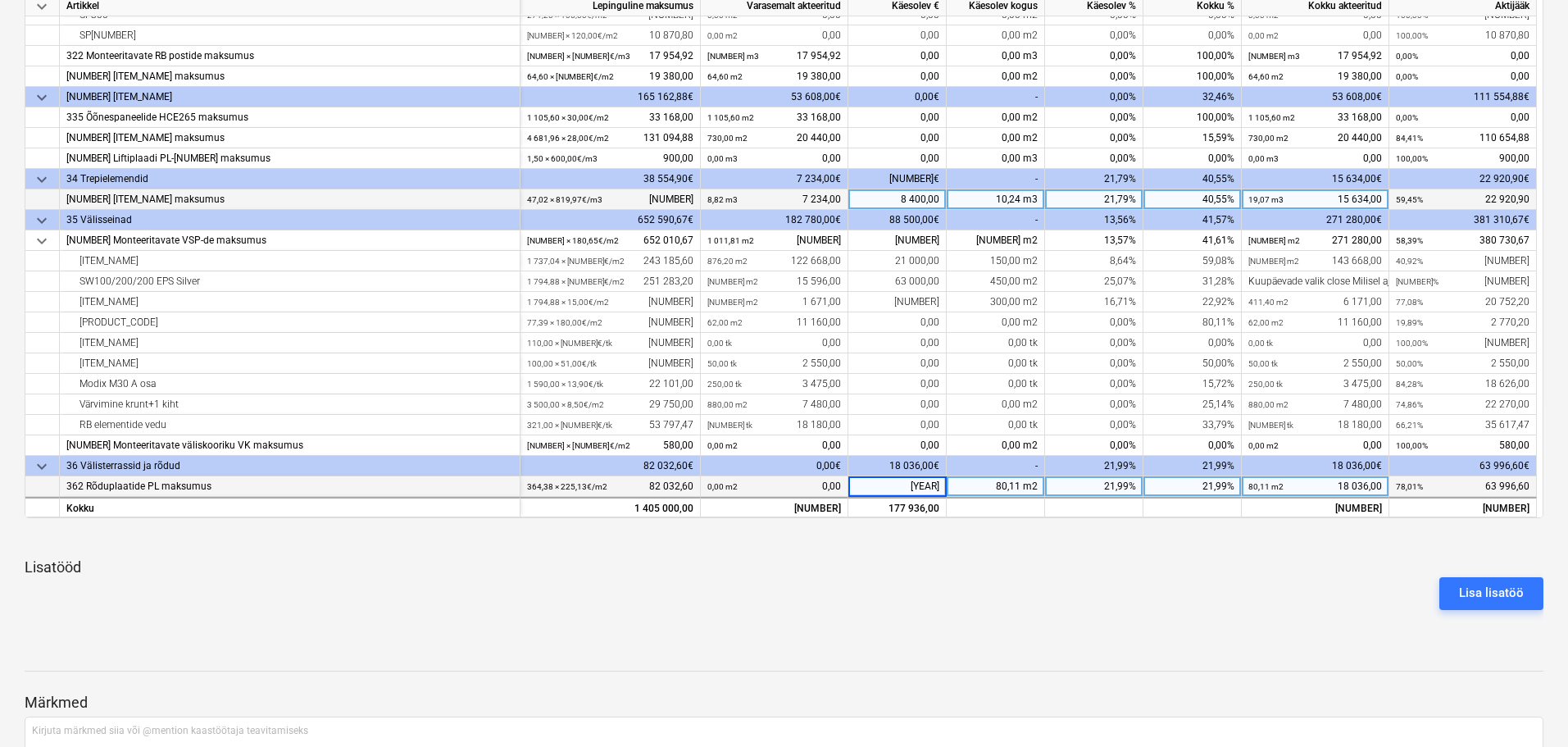 type on "19746" 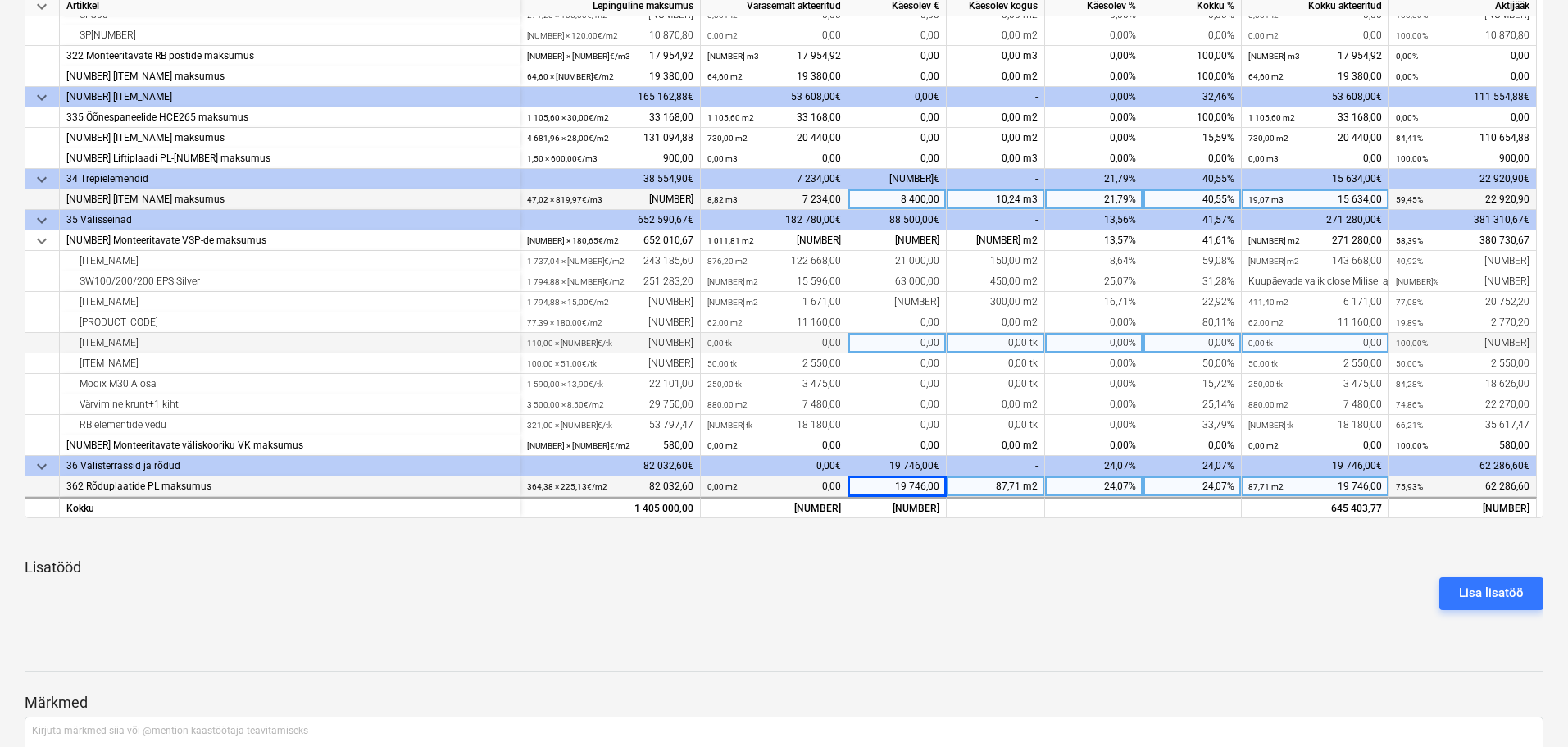 click on "0,00   tk" at bounding box center [996, 343] 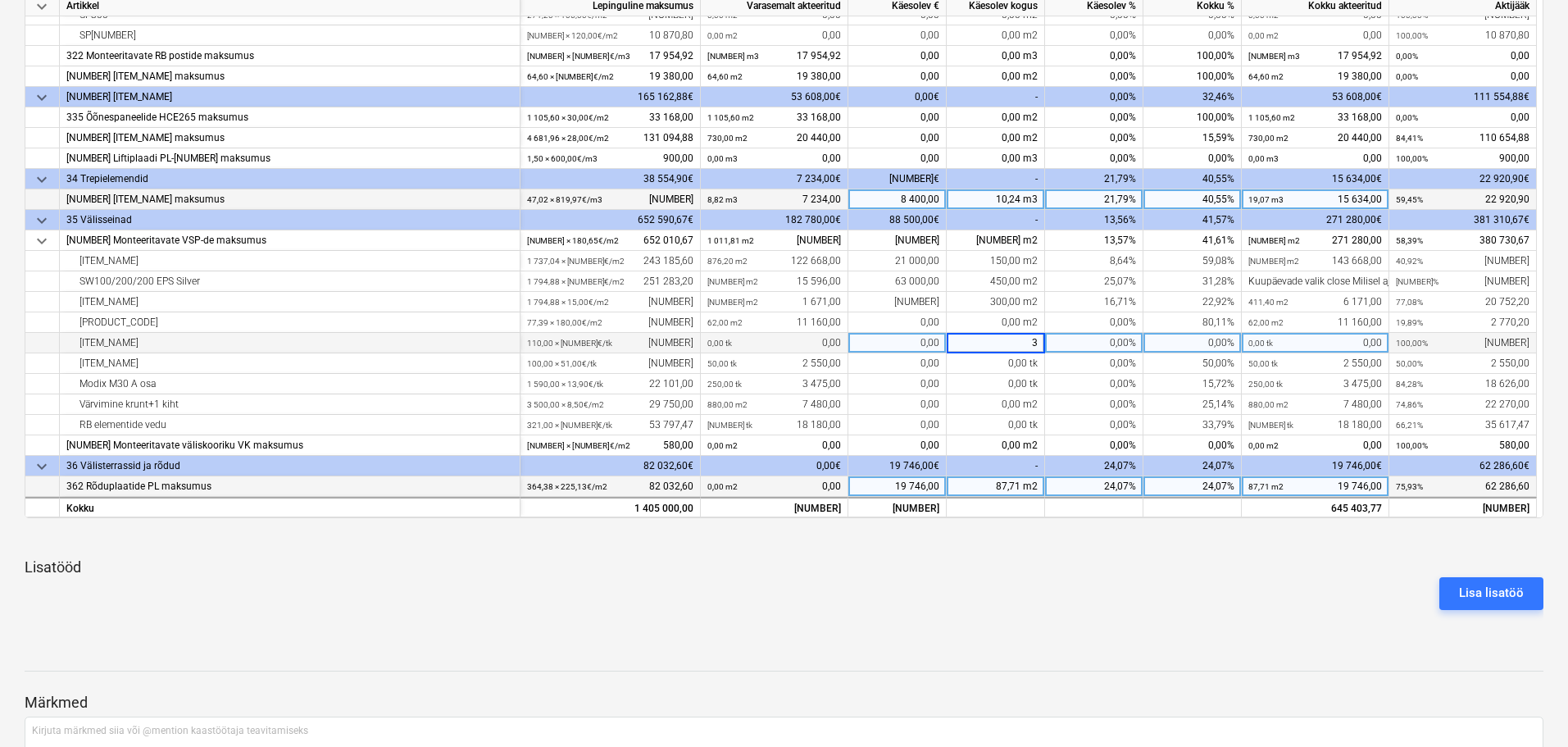 type on "30" 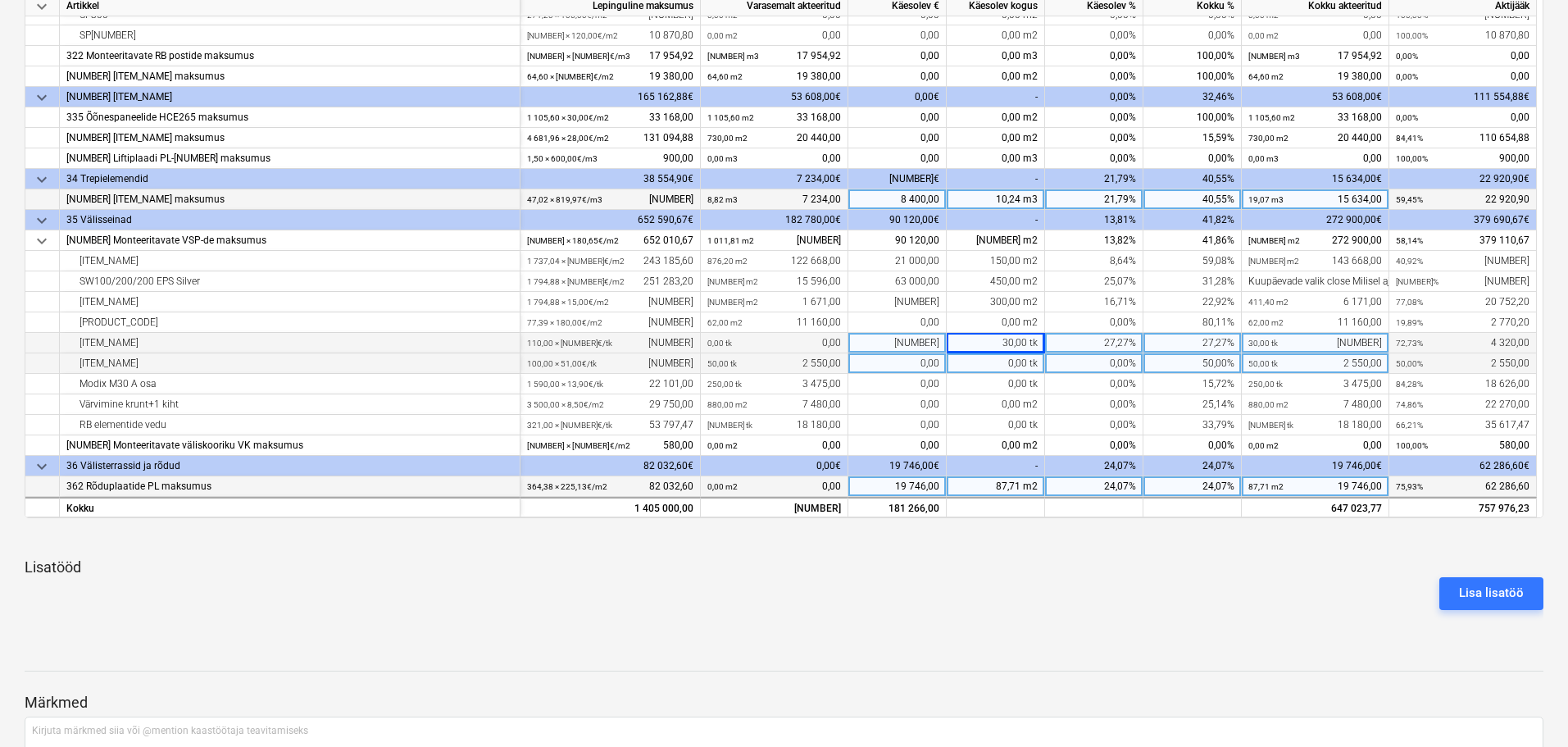click on "0,00   tk" at bounding box center (996, 363) 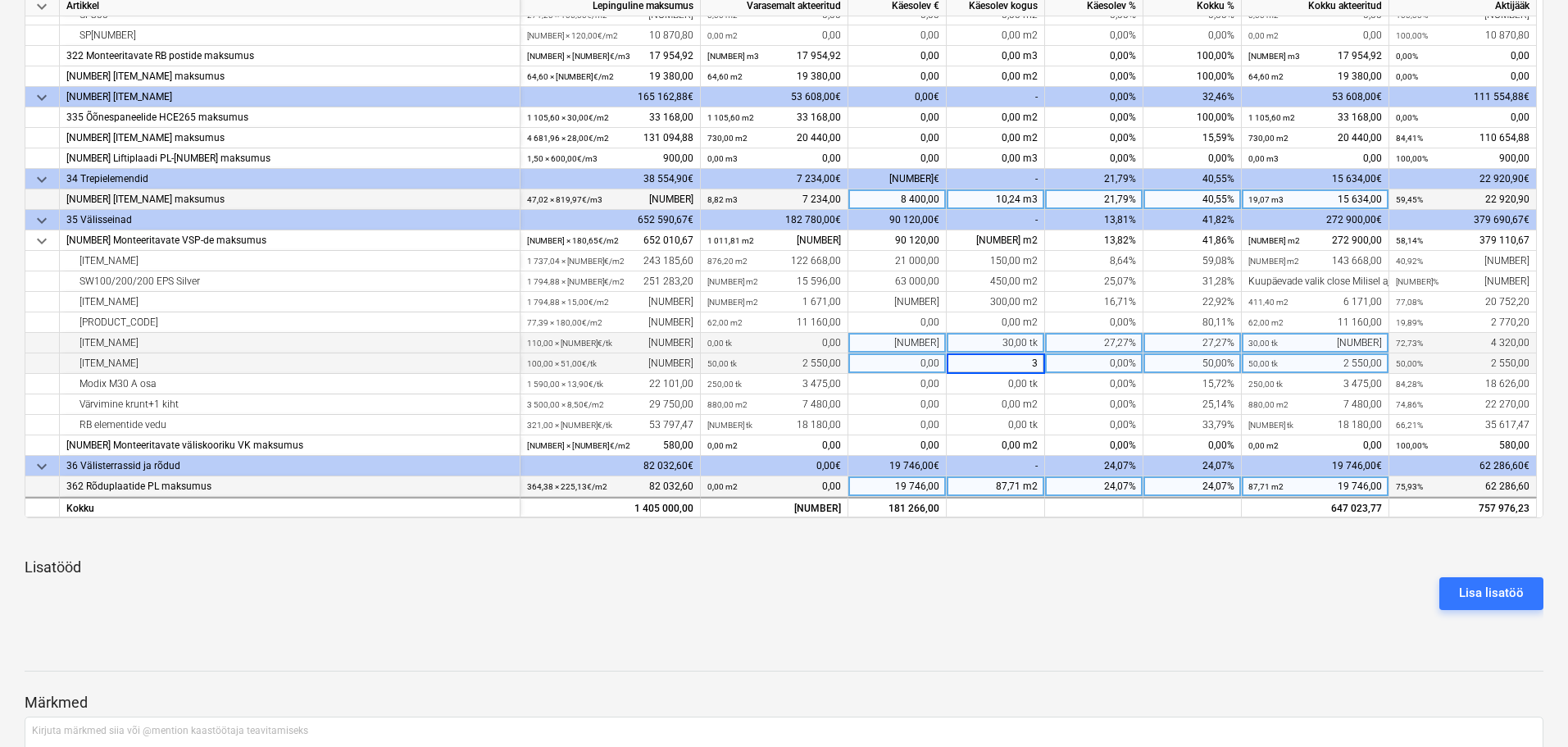 type on "30" 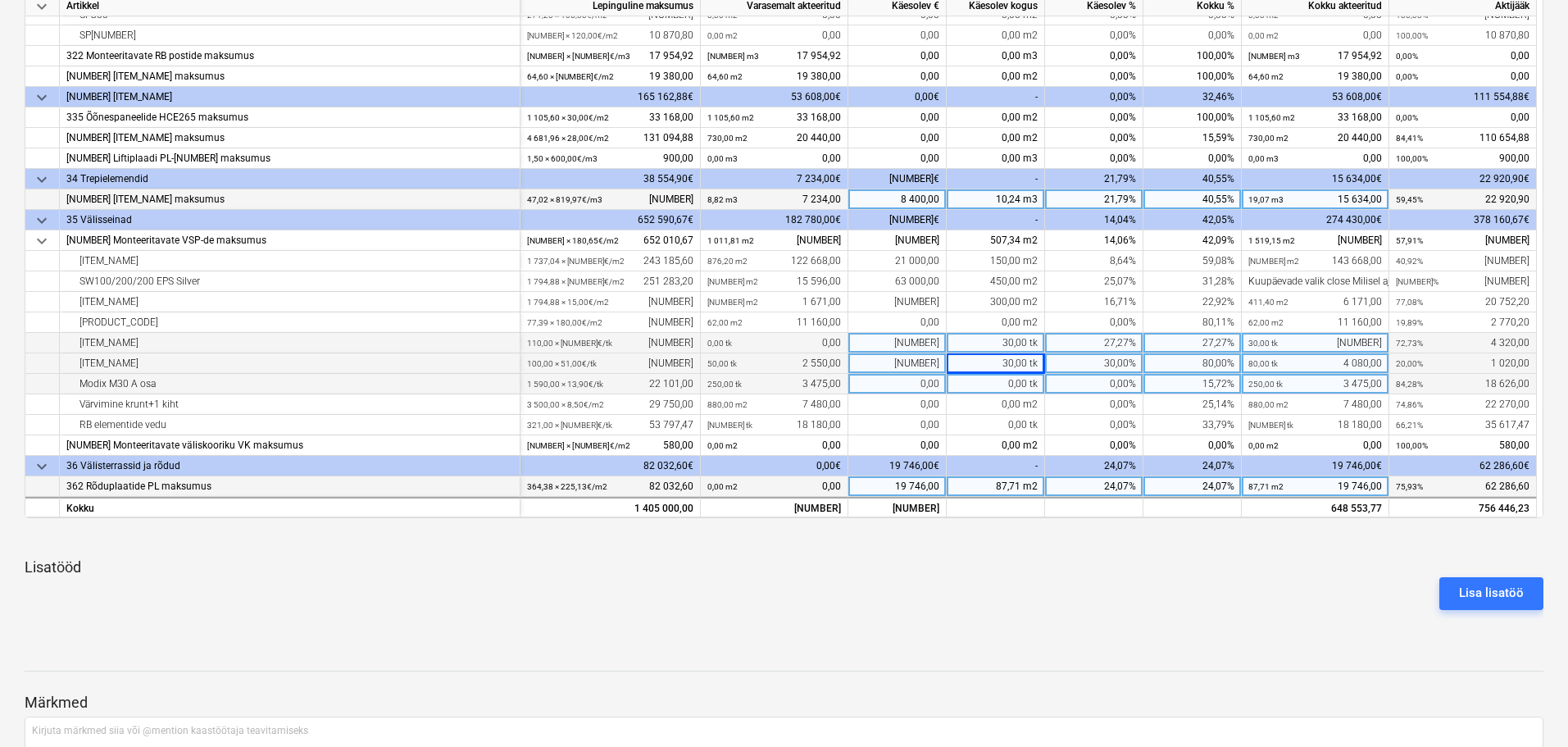 click on "0,00   tk" at bounding box center [996, 384] 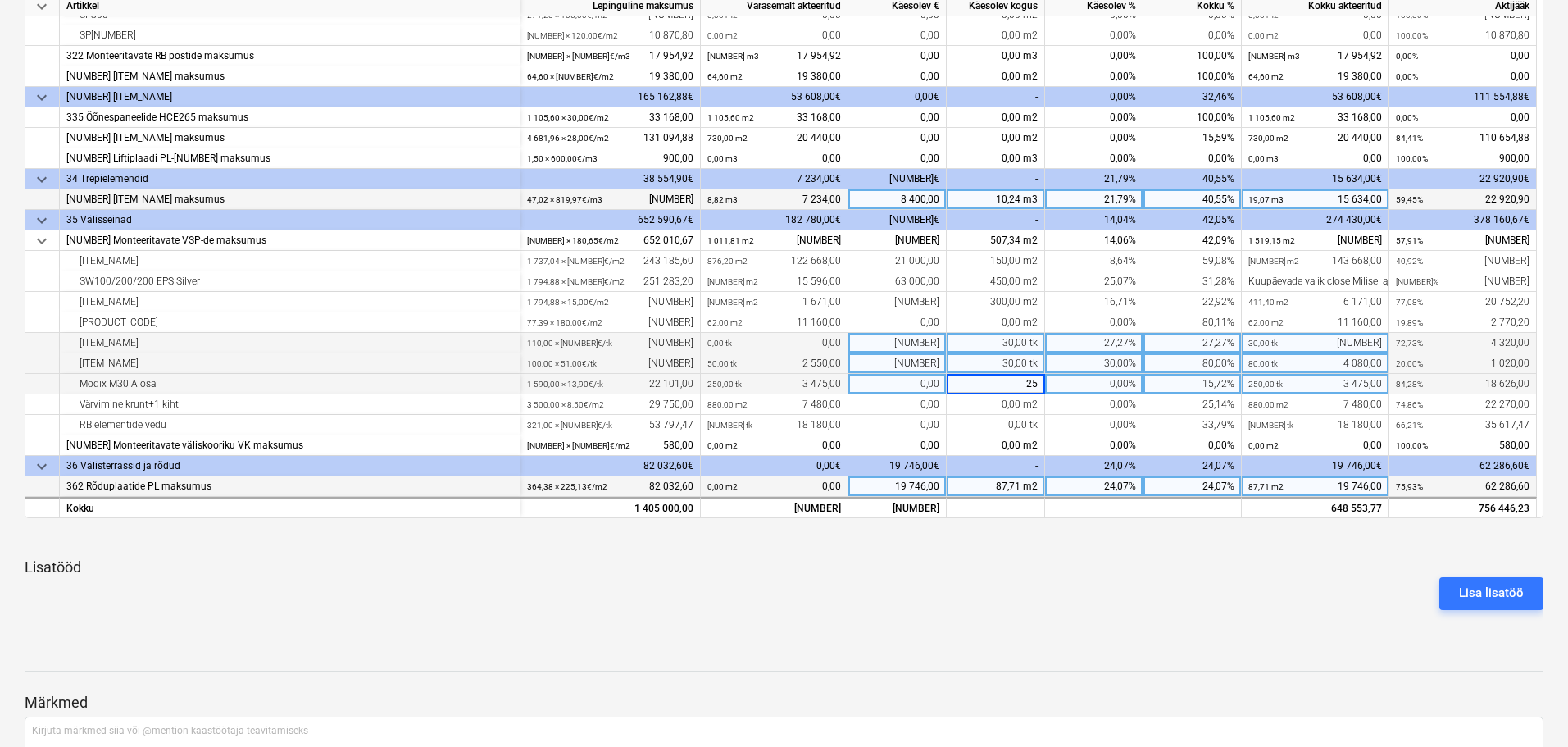 type on "250" 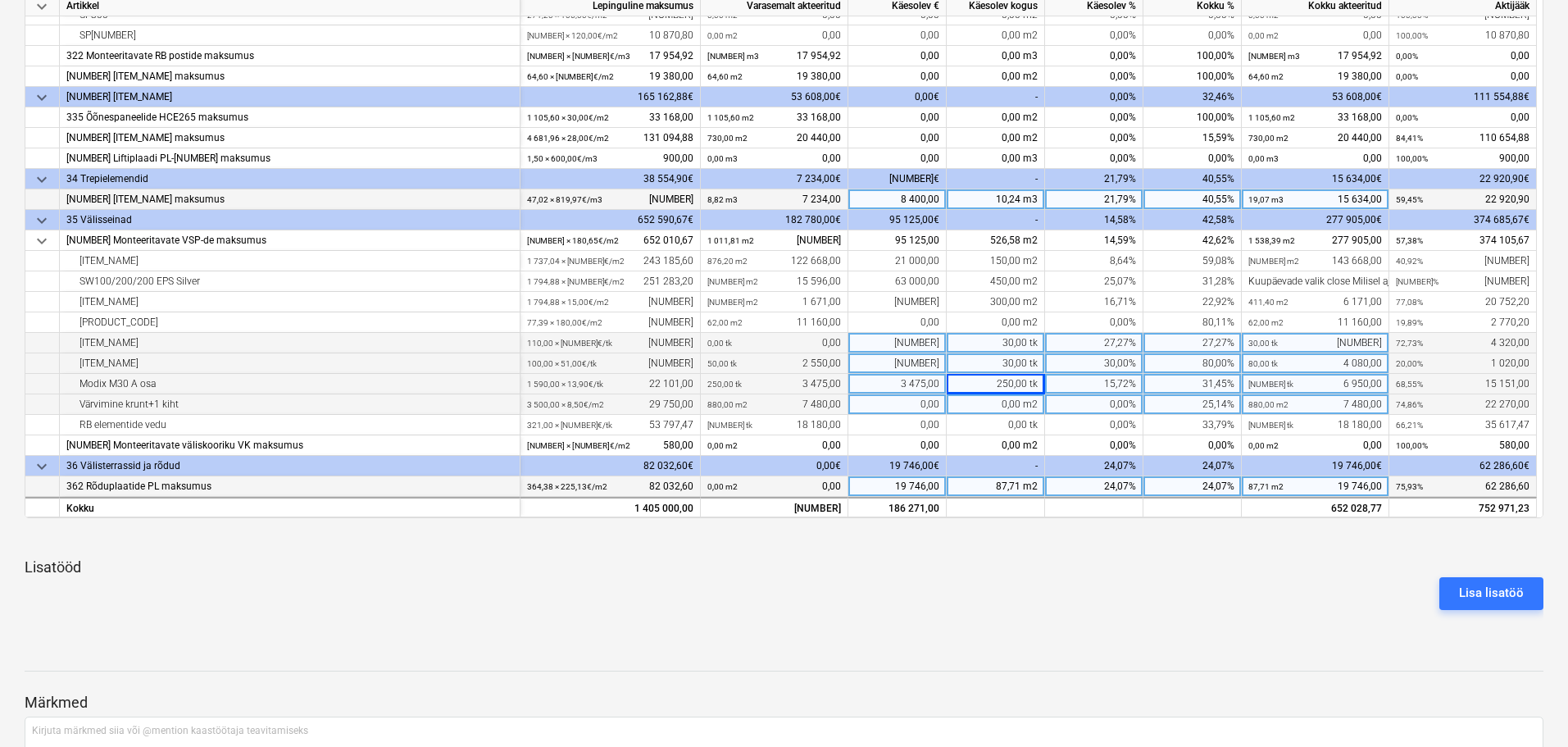 click on "0,00   m2" at bounding box center (996, 404) 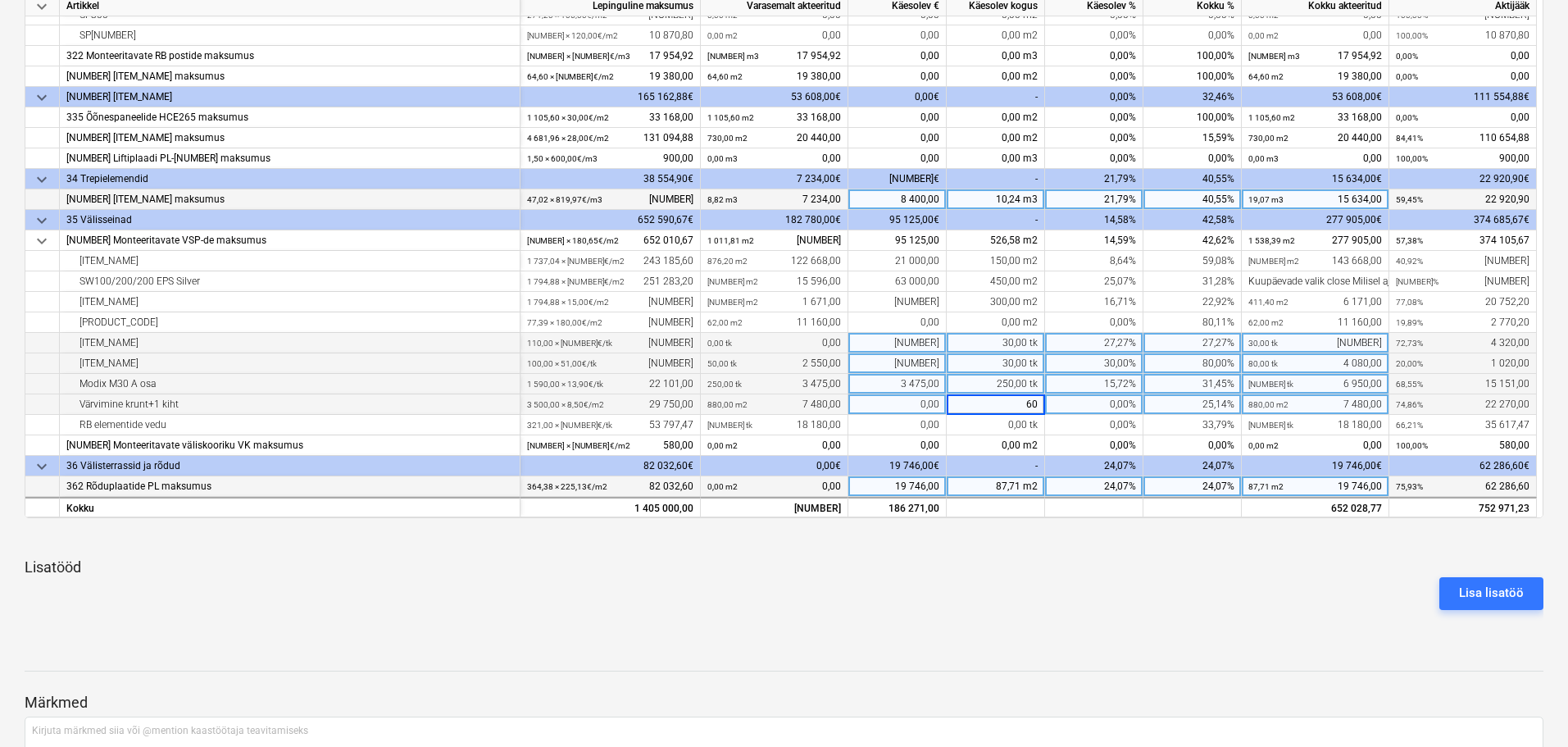 type on "600" 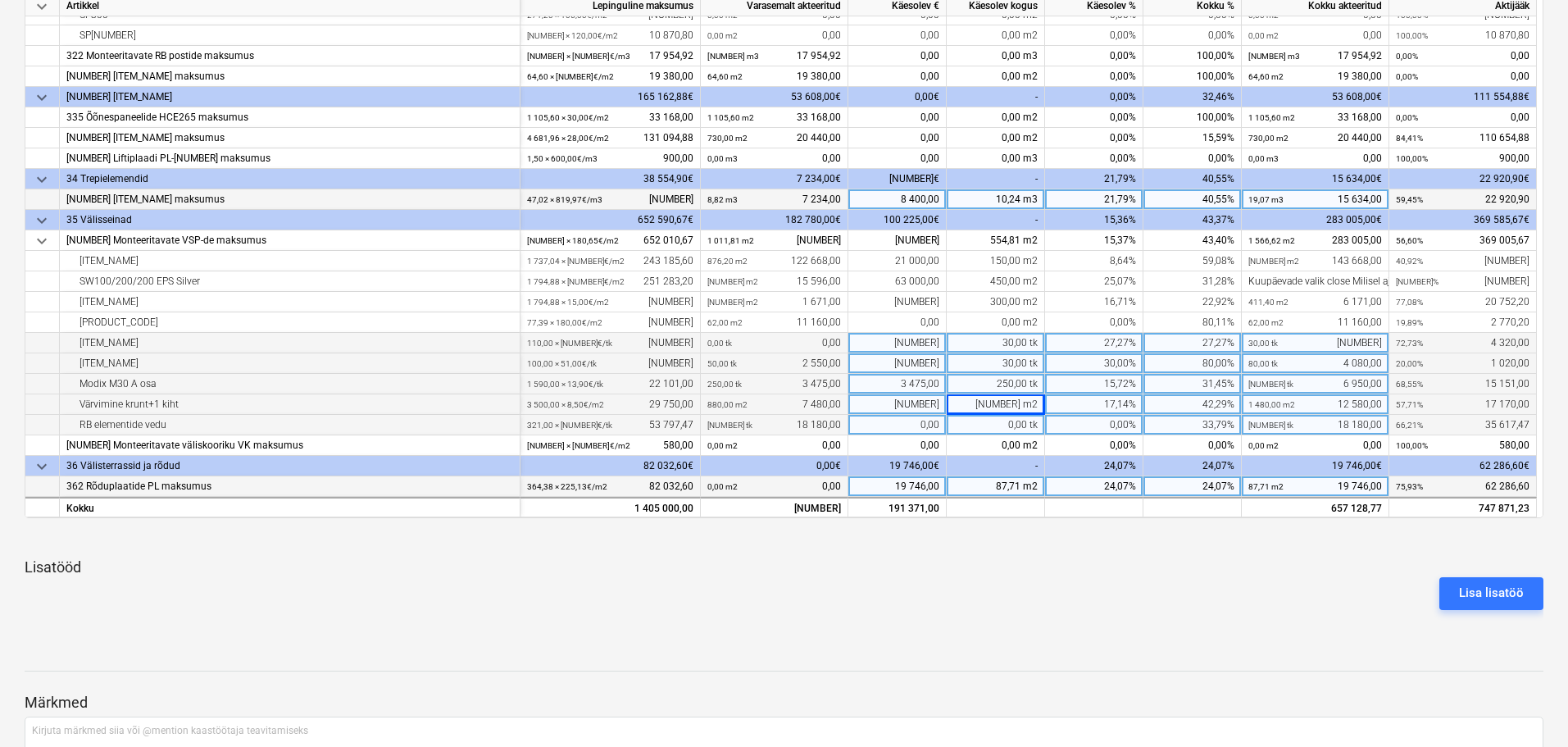 click on "0,00" at bounding box center [898, 425] 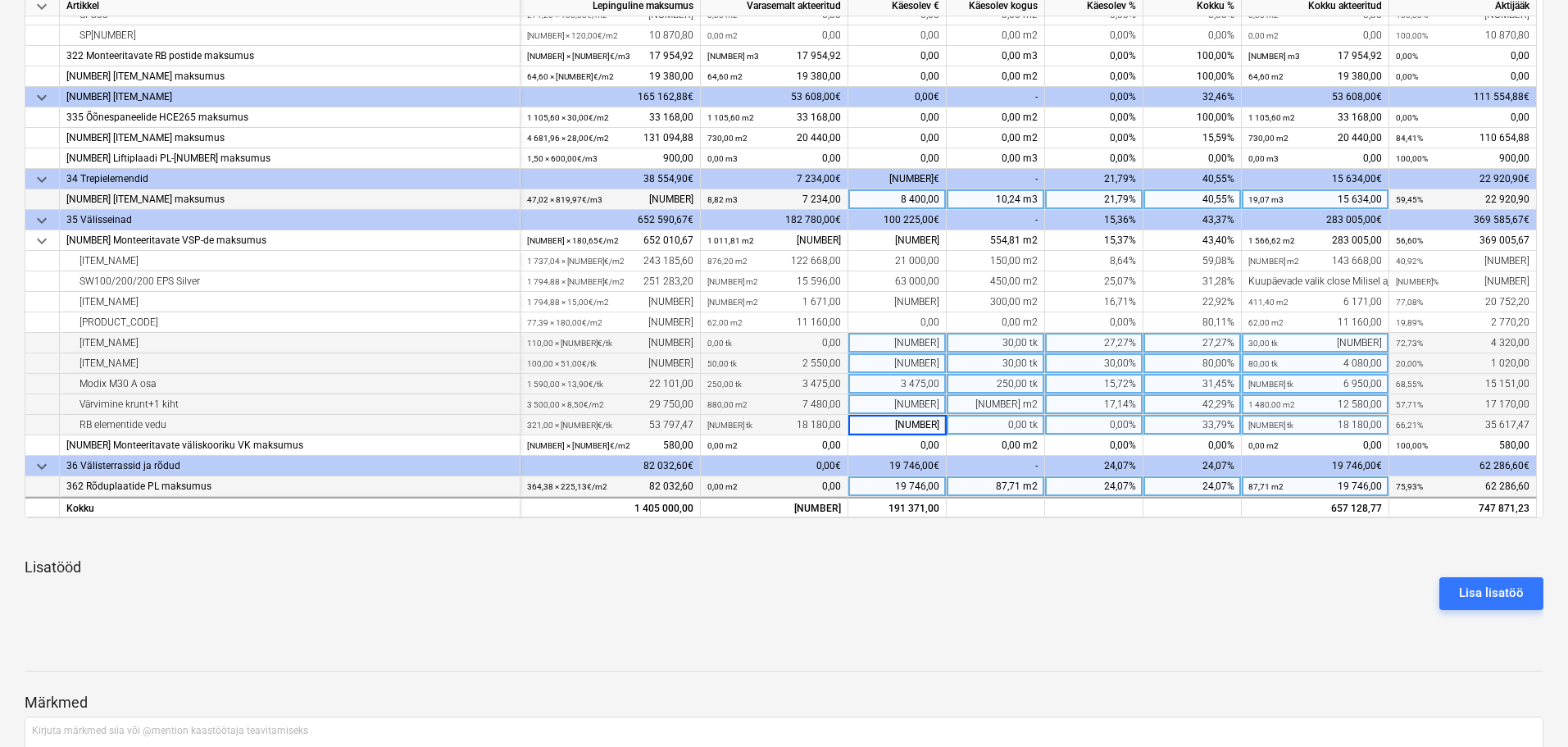 type on "9000" 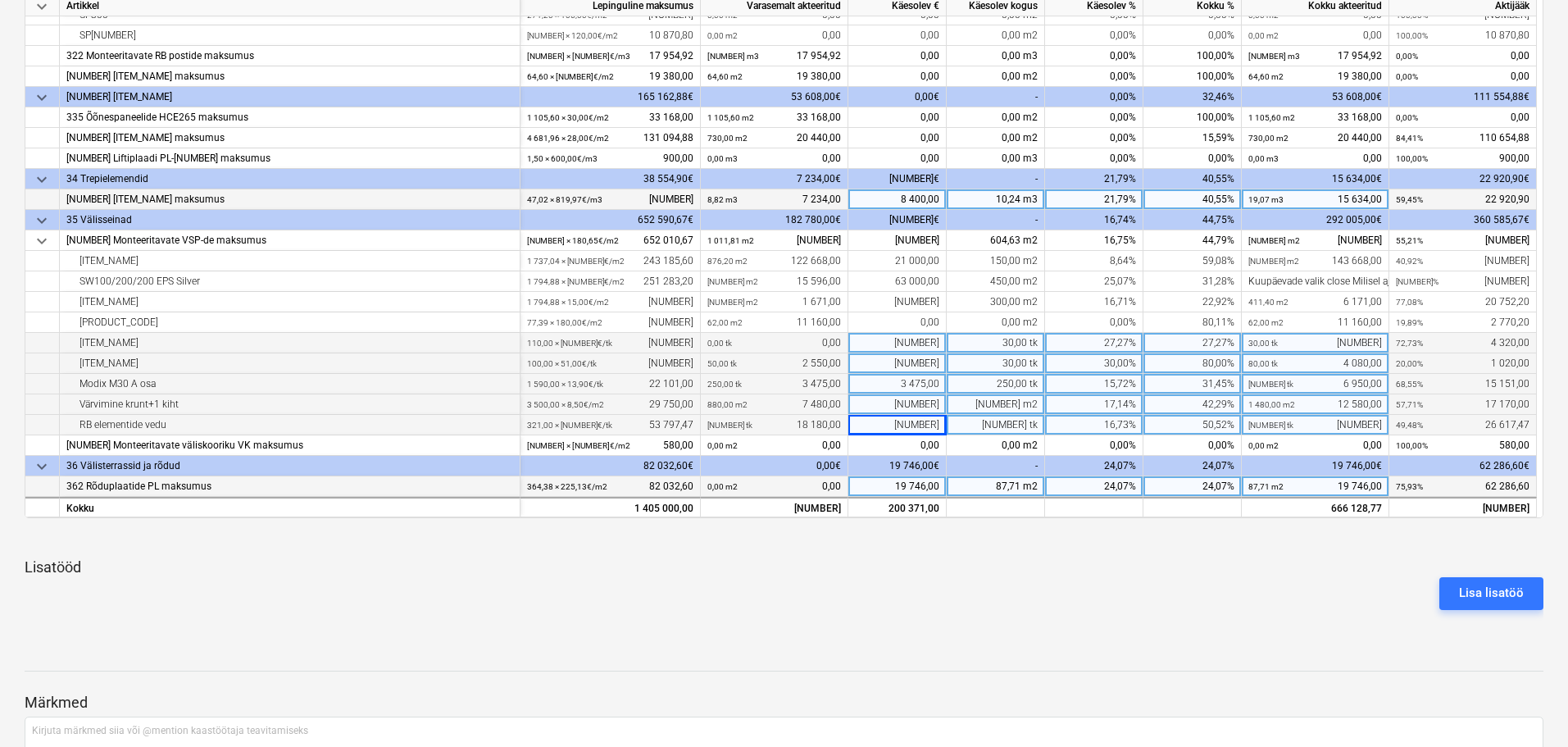 click on "Lisa lisatöö" at bounding box center (784, 594) 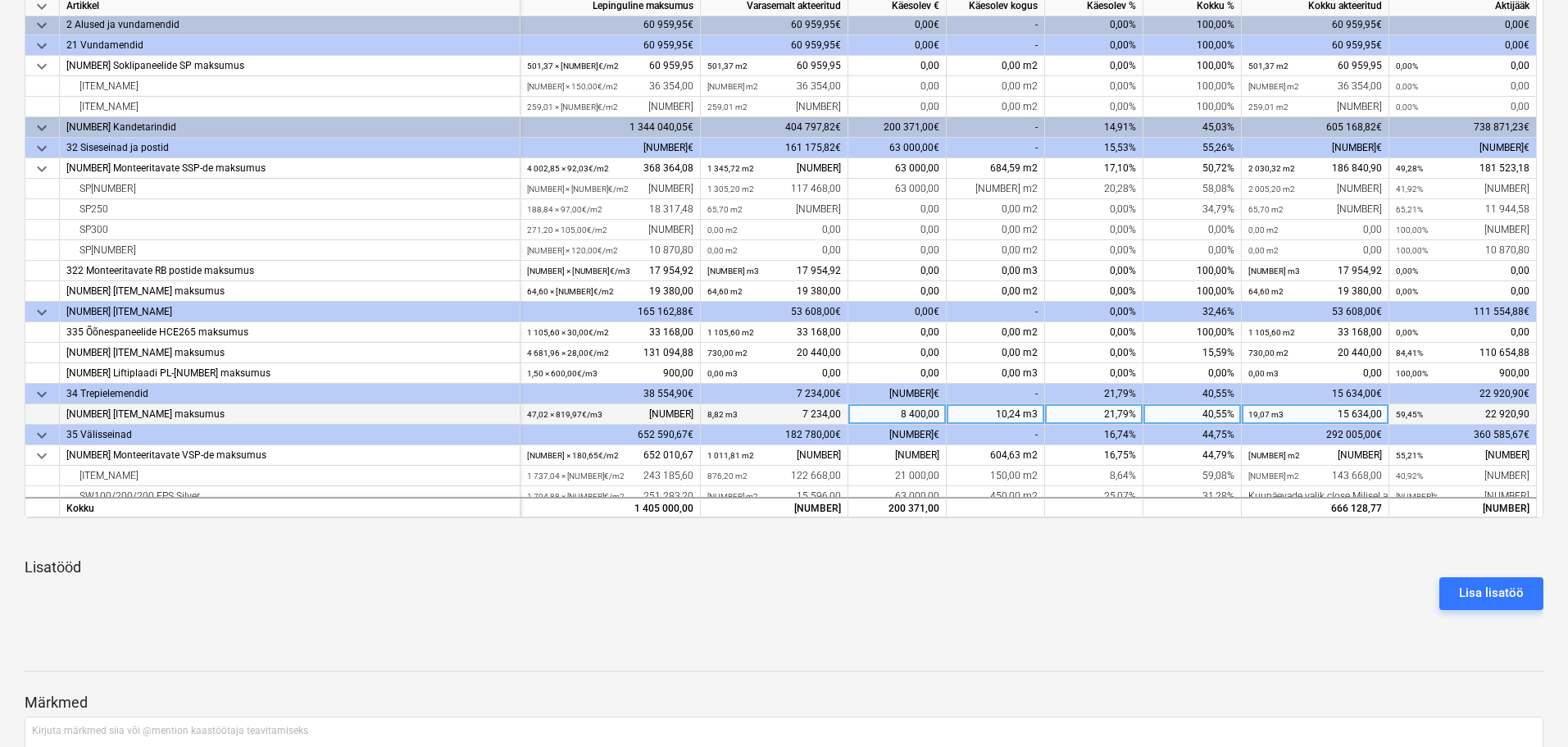 scroll, scrollTop: 0, scrollLeft: 0, axis: both 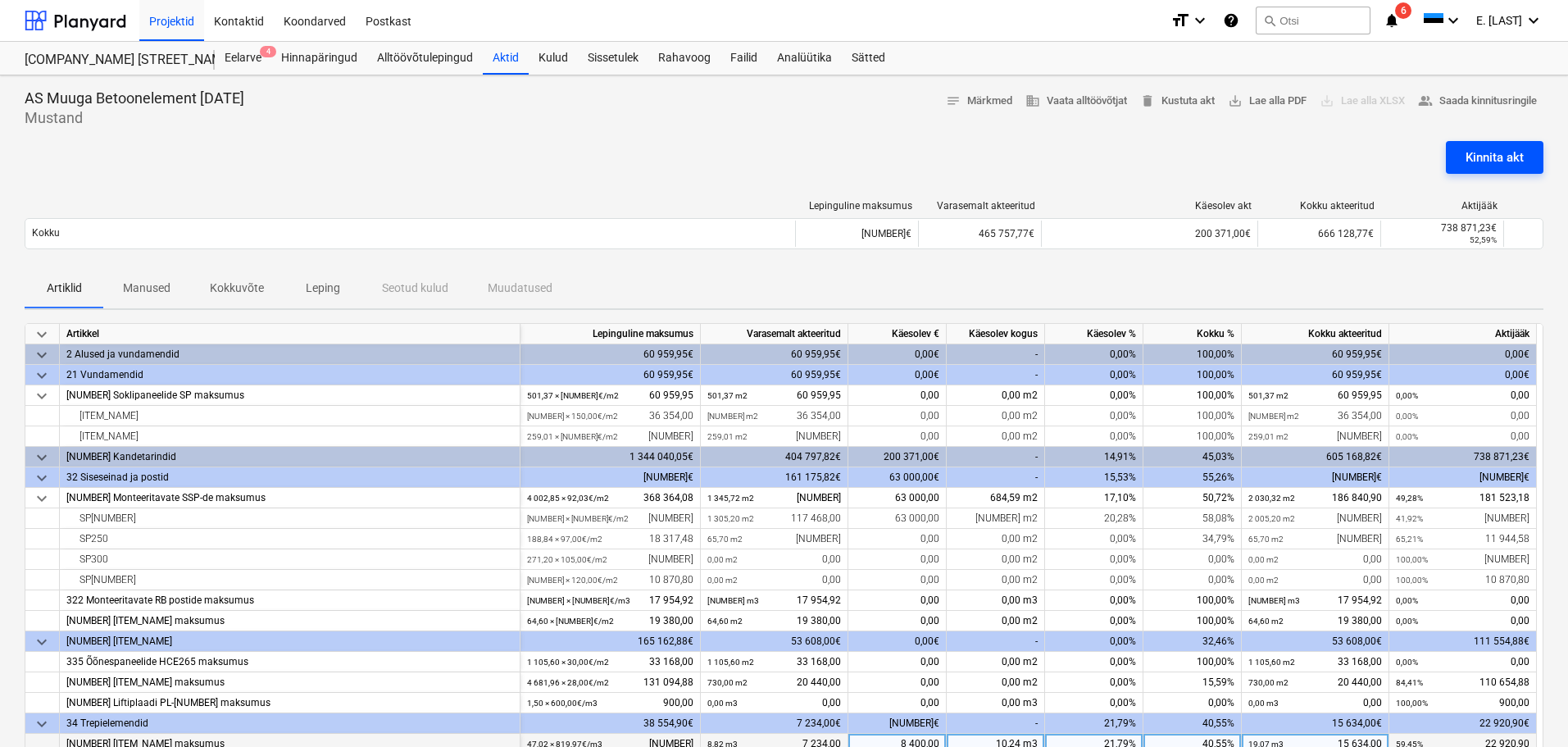 click on "Kinnita akt" at bounding box center (1494, 157) 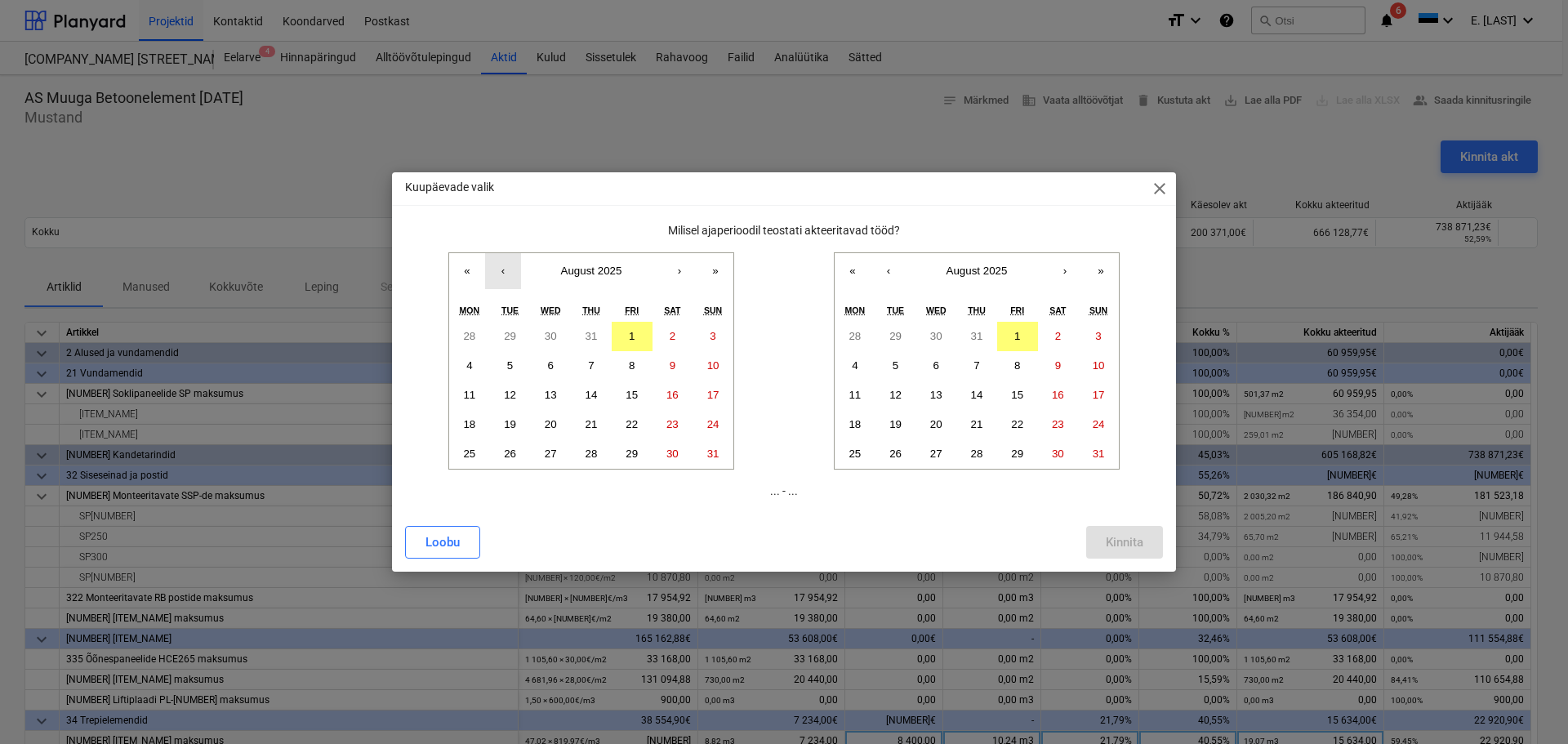 click on "‹" at bounding box center [503, 271] 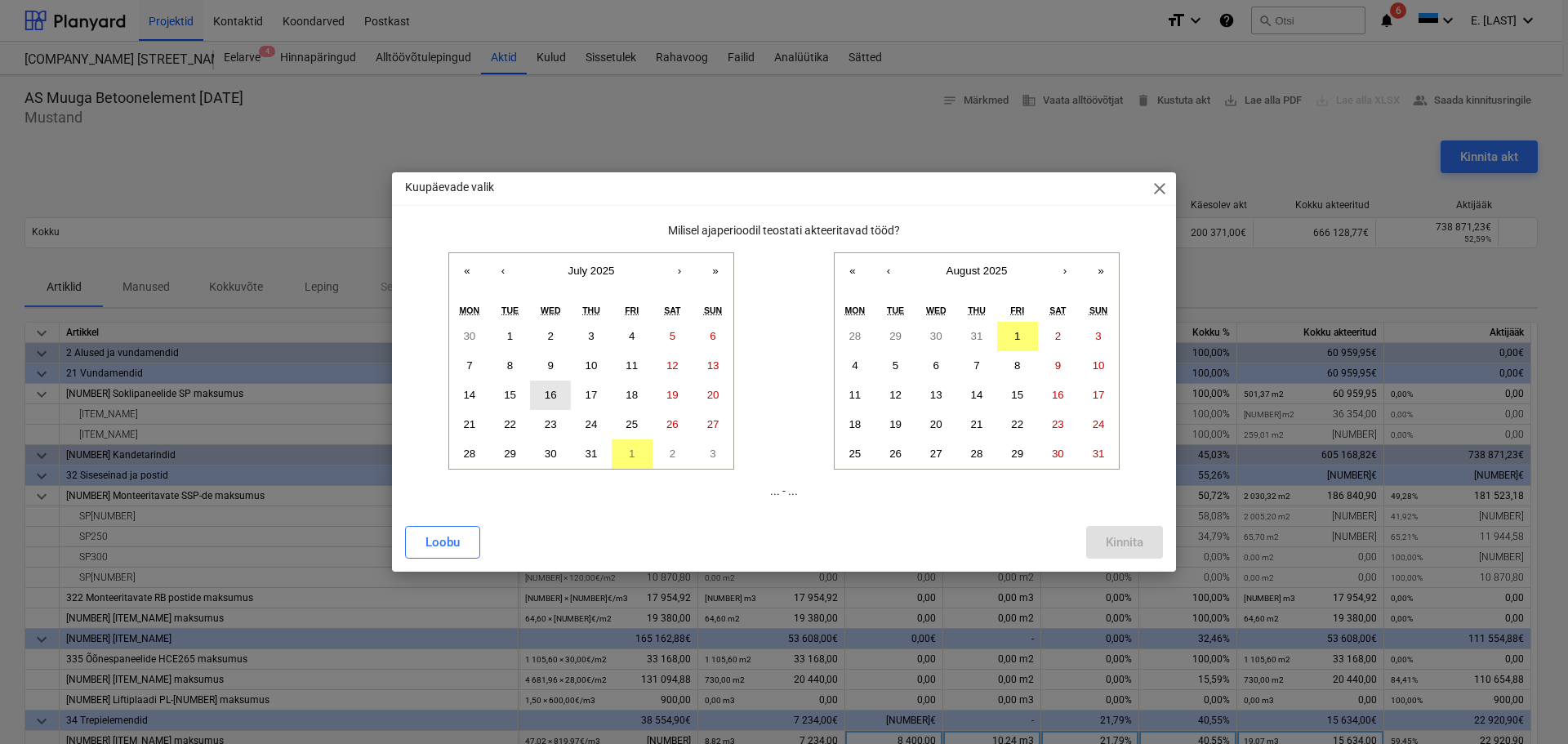 click on "16" at bounding box center (550, 394) 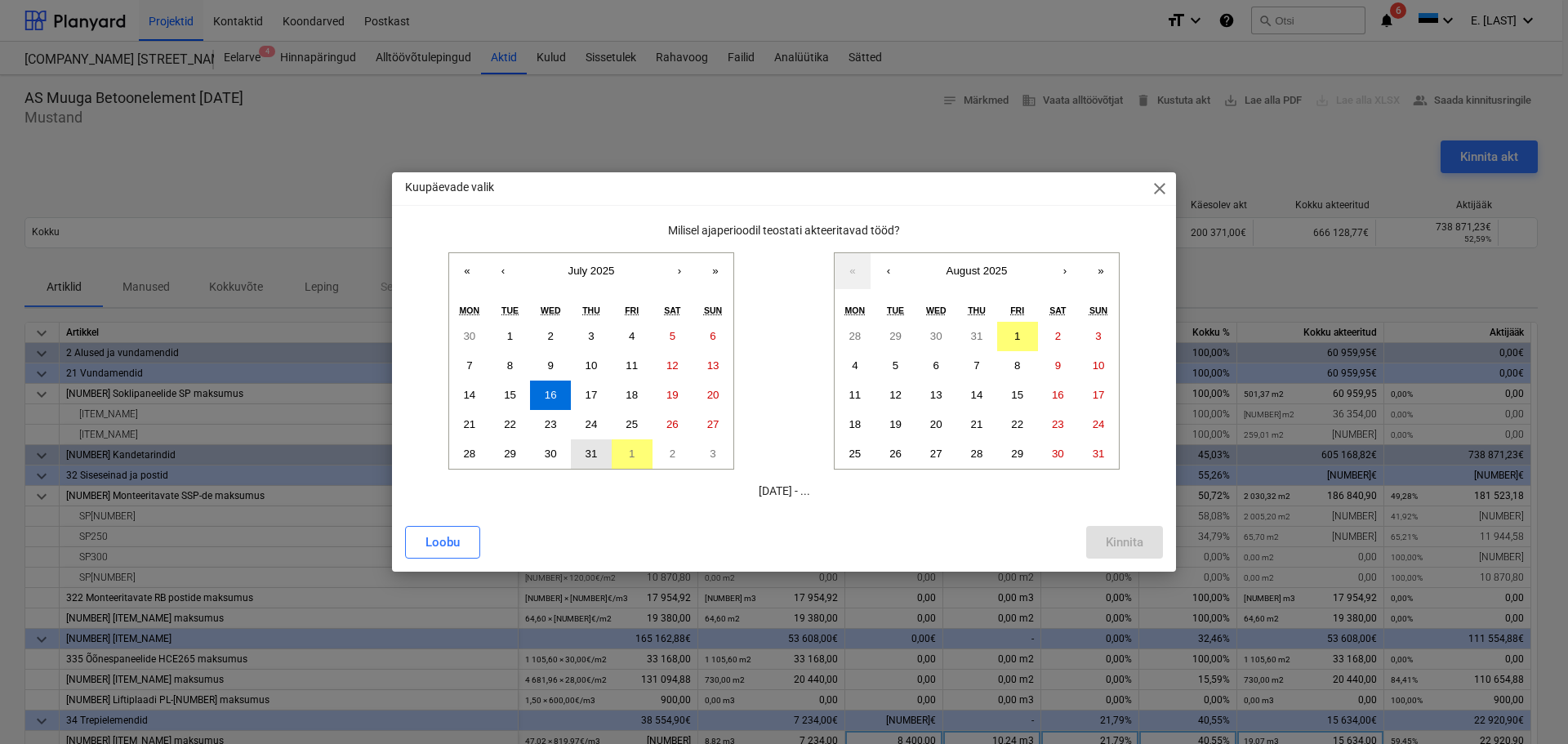 click on "31" at bounding box center (591, 453) 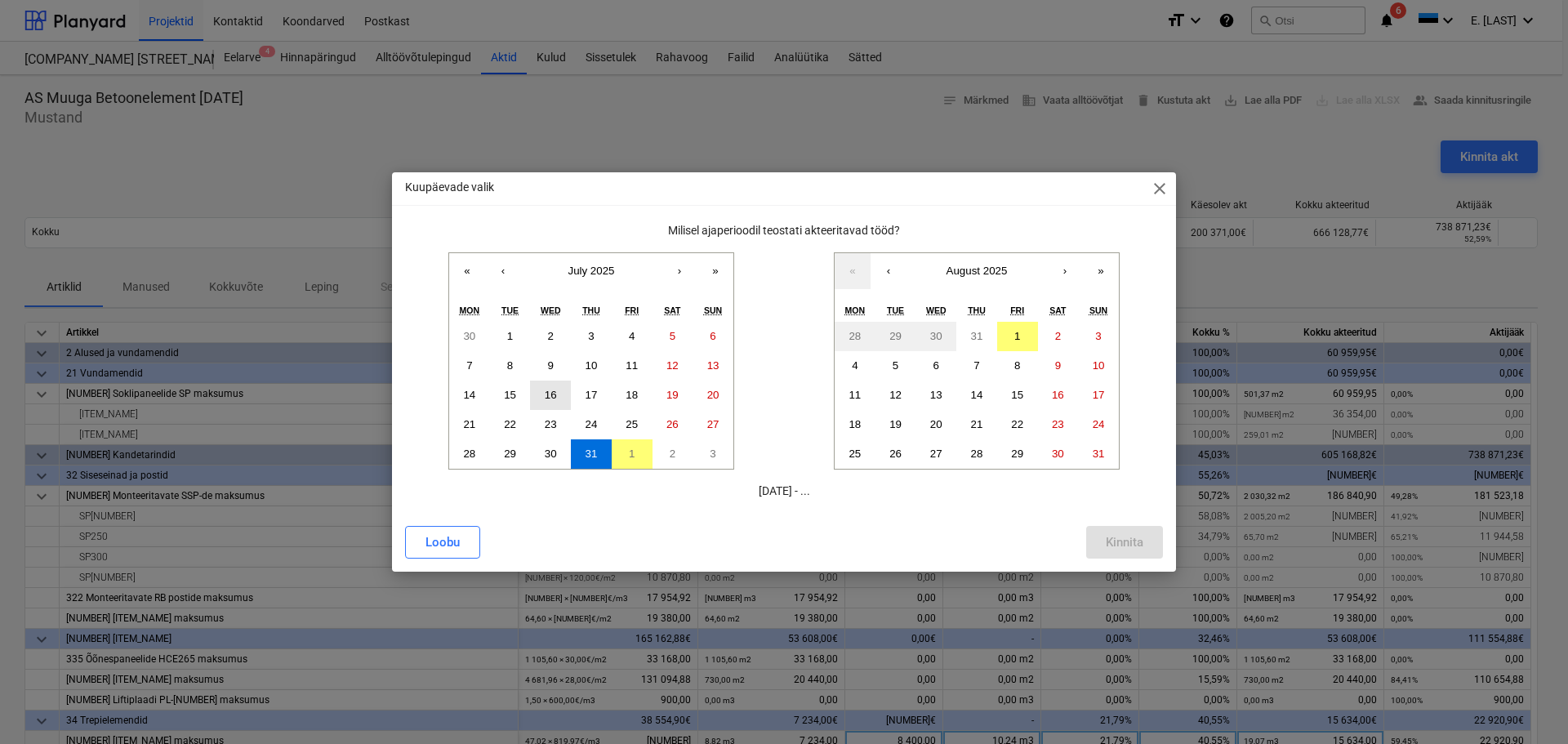 click on "16" at bounding box center (550, 395) 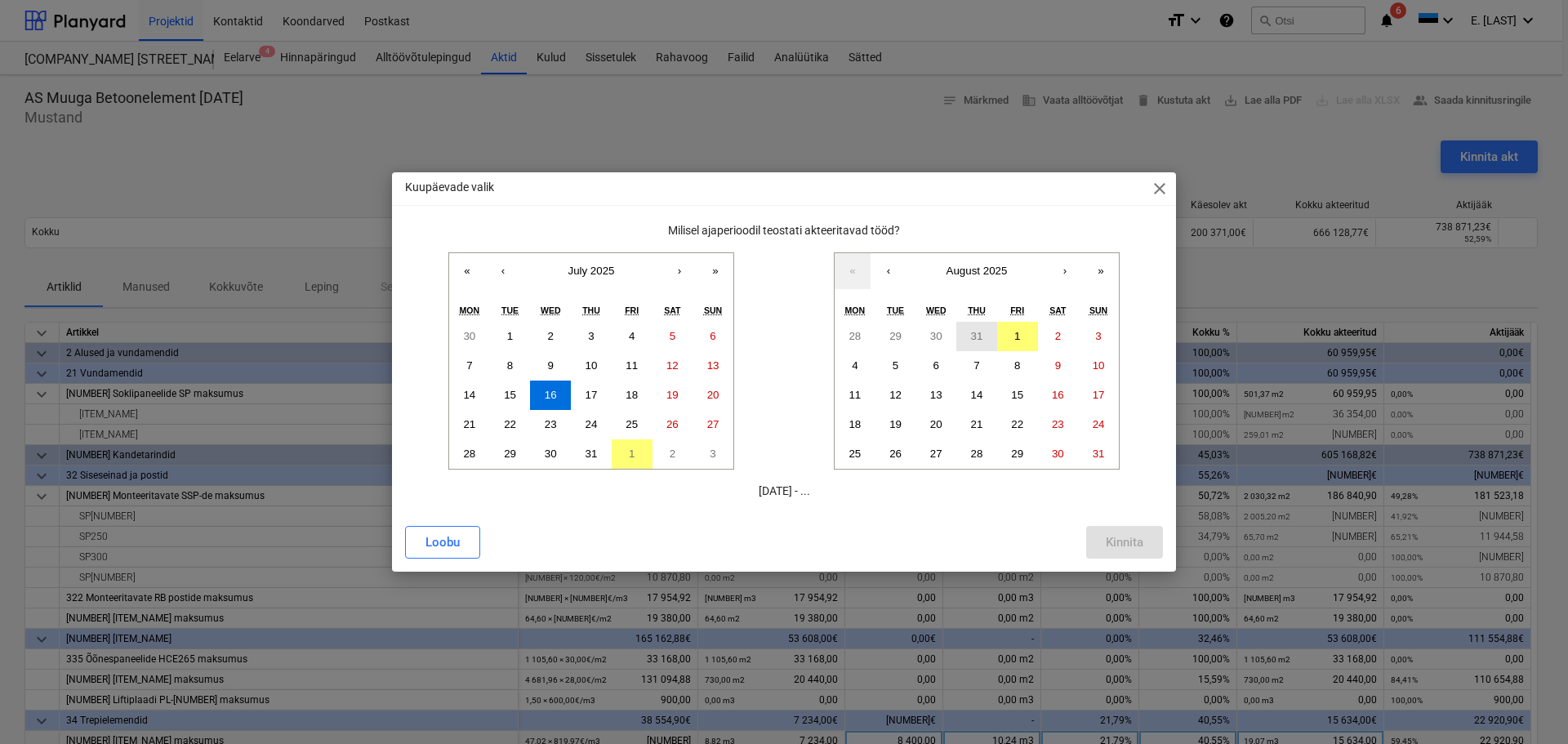 click on "31" at bounding box center [977, 336] 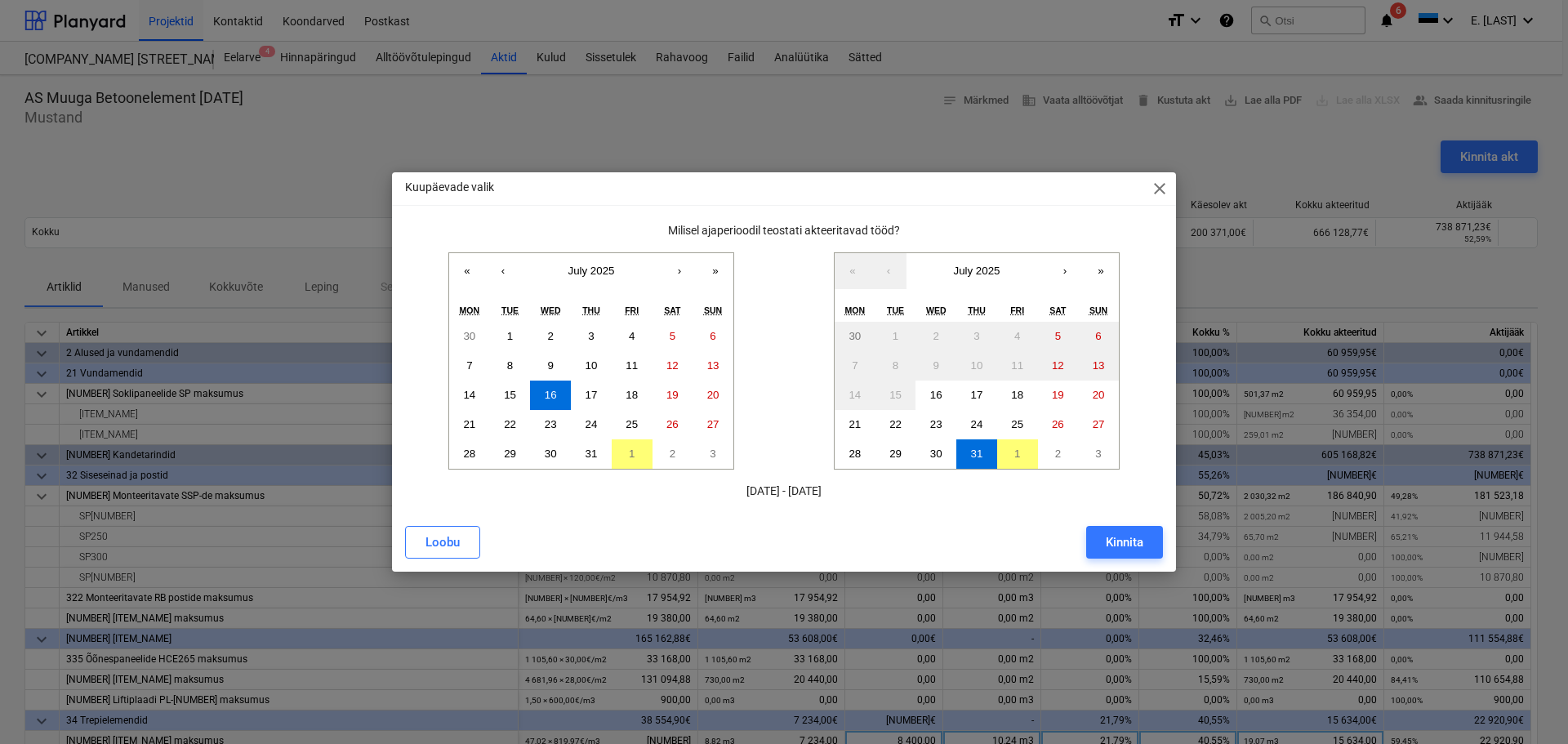click on "Kinnita" at bounding box center (1125, 542) 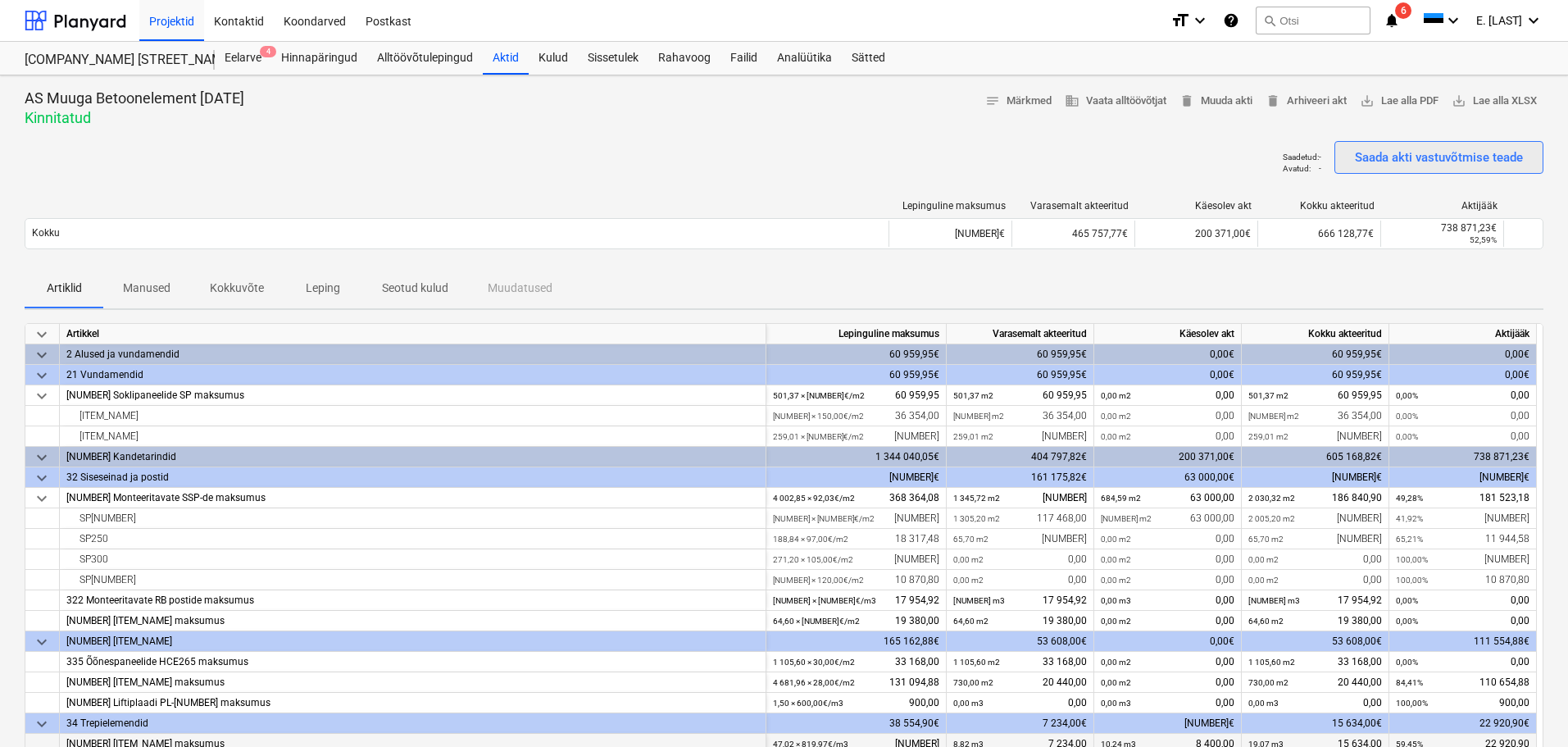 click on "Saada akti vastuvõtmise teade" at bounding box center (1438, 157) 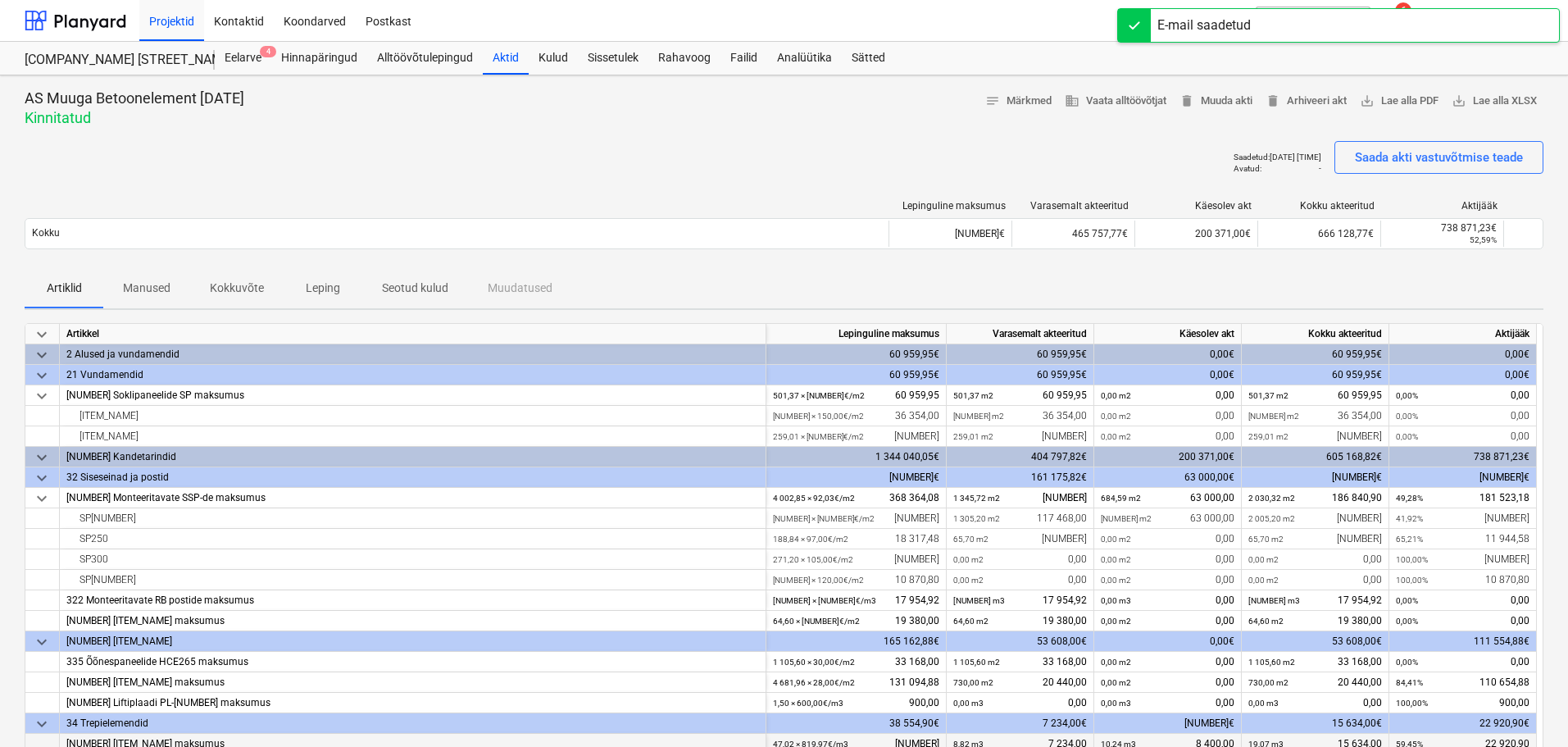 click on "Seotud kulud" at bounding box center [415, 288] 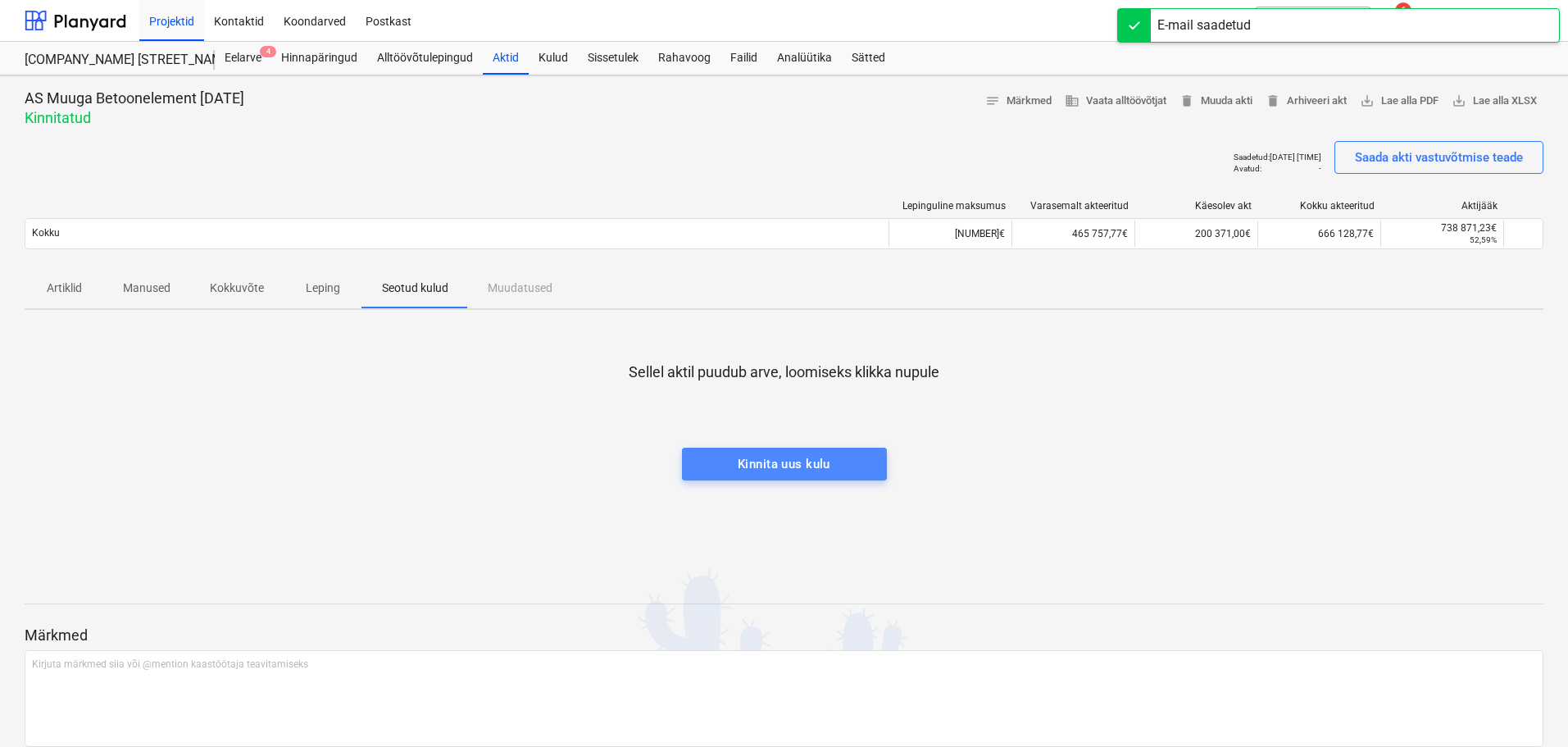 click on "Kinnita uus kulu" at bounding box center (784, 464) 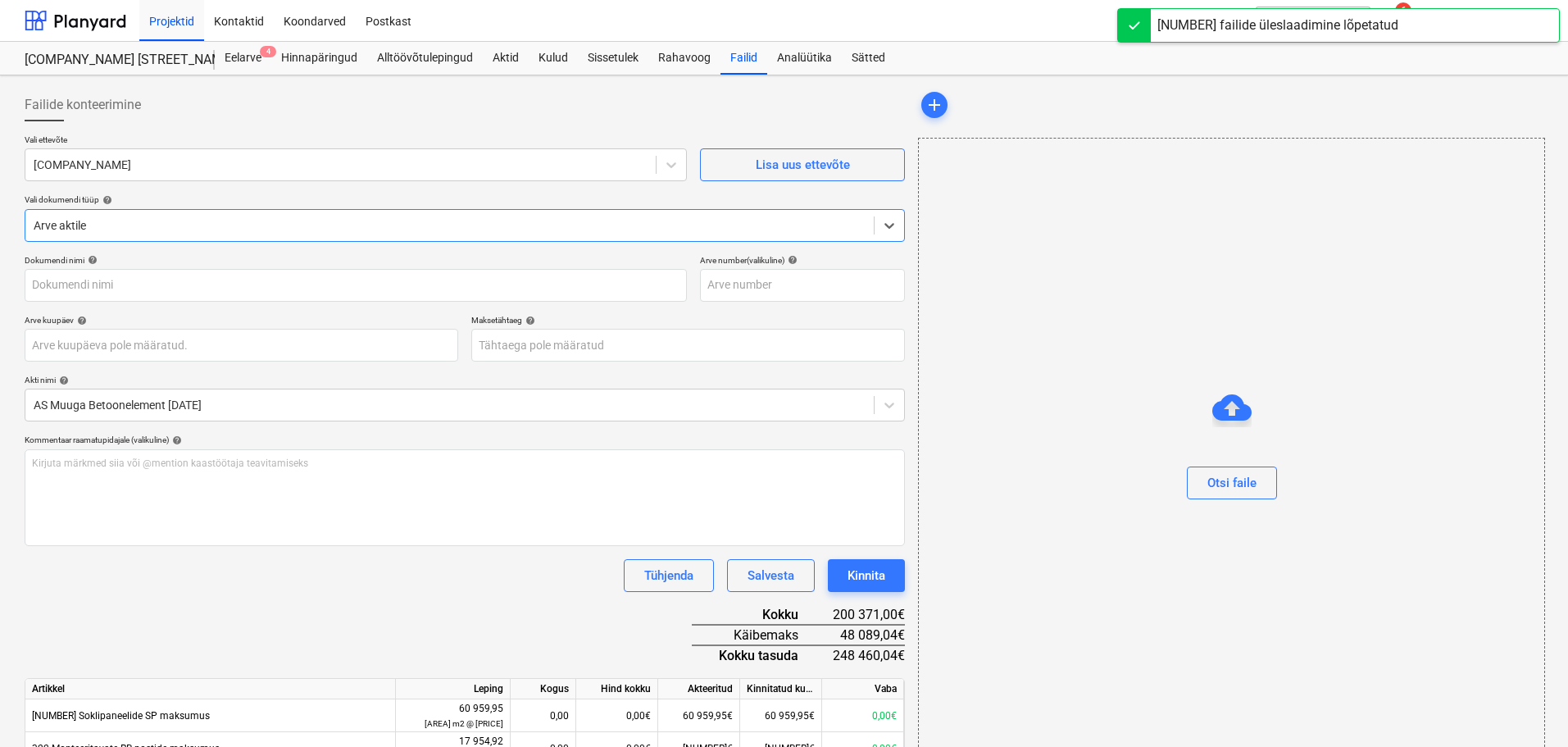 type on "Muugiarve_250730_250729.pdf" 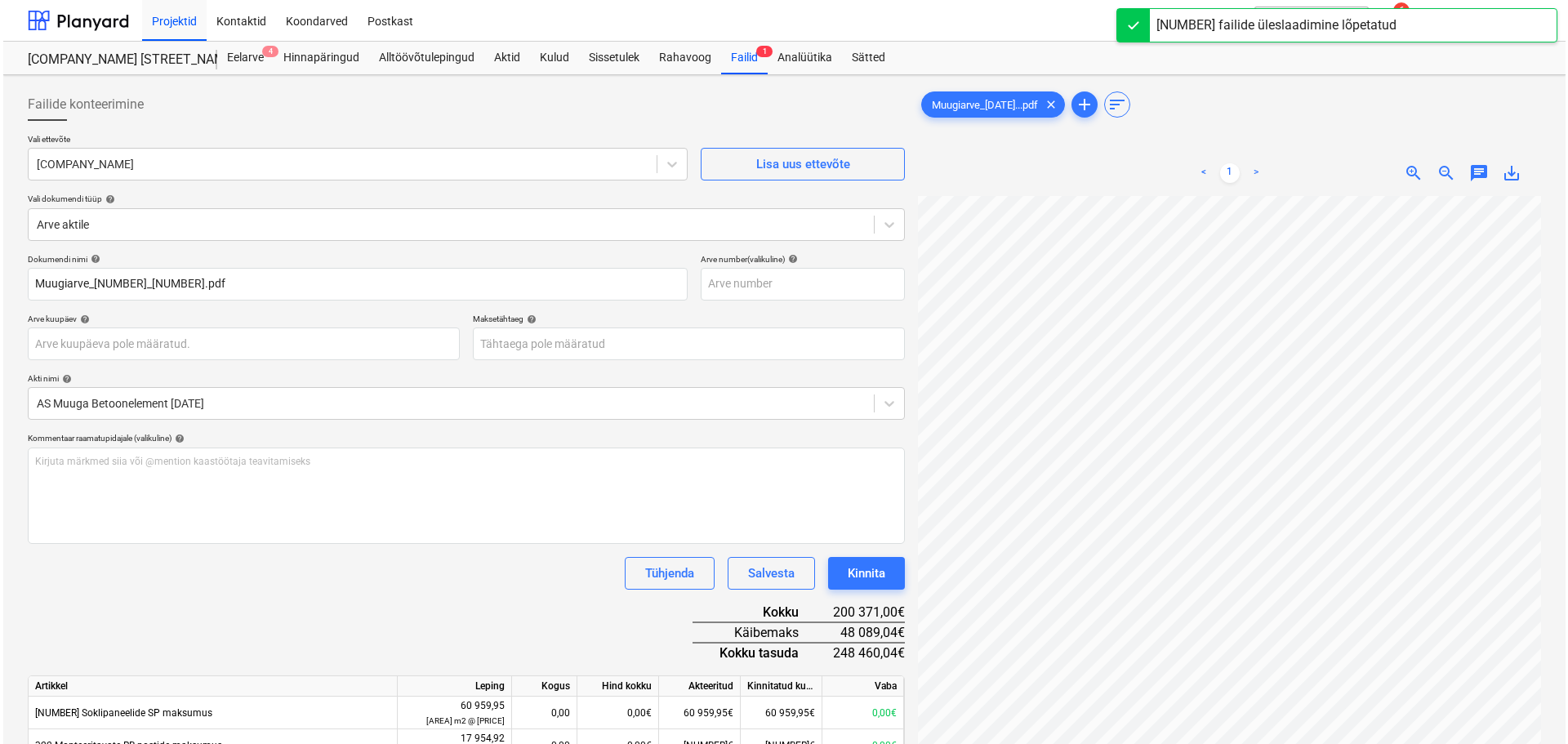 scroll, scrollTop: 4, scrollLeft: 115, axis: both 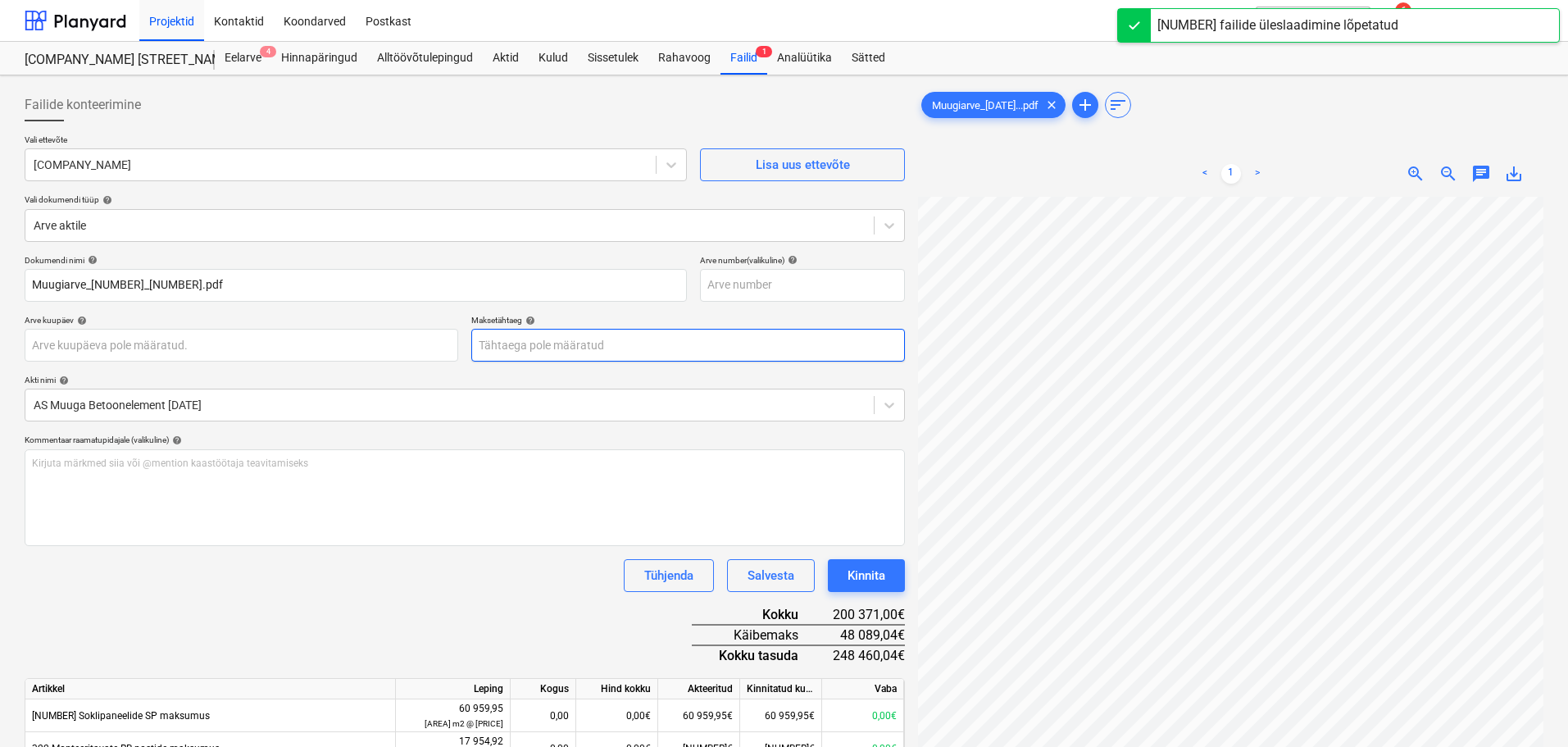 click on "Projektid Kontaktid Koondarved Postkast format_size keyboard_arrow_down help search Otsi notifications 6 keyboard_arrow_down E. Sander keyboard_arrow_down SAHA TEE 8 ÄRIPINDADEGA KORTERMAJA Eelarve 4 Hinnapäringud Alltöövõtulepingud Aktid Kulud Sissetulek Rahavoog Failid 1 Analüütika Sätted Failide konteerimine Vali ettevõte AS Muuga Betoonelement   Lisa uus ettevõte Vali dokumendi tüüp help Arve aktile Dokumendi nimi help Muugiarve_250730_250729.pdf Arve number  (valikuline) help Arve kuupäev help Press the down arrow key to interact with the calendar and
select a date. Press the question mark key to get the keyboard shortcuts for changing dates. Maksetähtaeg help Press the down arrow key to interact with the calendar and
select a date. Press the question mark key to get the keyboard shortcuts for changing dates. Akti nimi help AS Muuga Betoonelement 30072025 Kommentaar raamatupidajale (valikuline) help Kirjuta märkmed siia või @mention kaastöötaja teavitamiseks ﻿ Tühjenda Vaba" at bounding box center [784, 373] 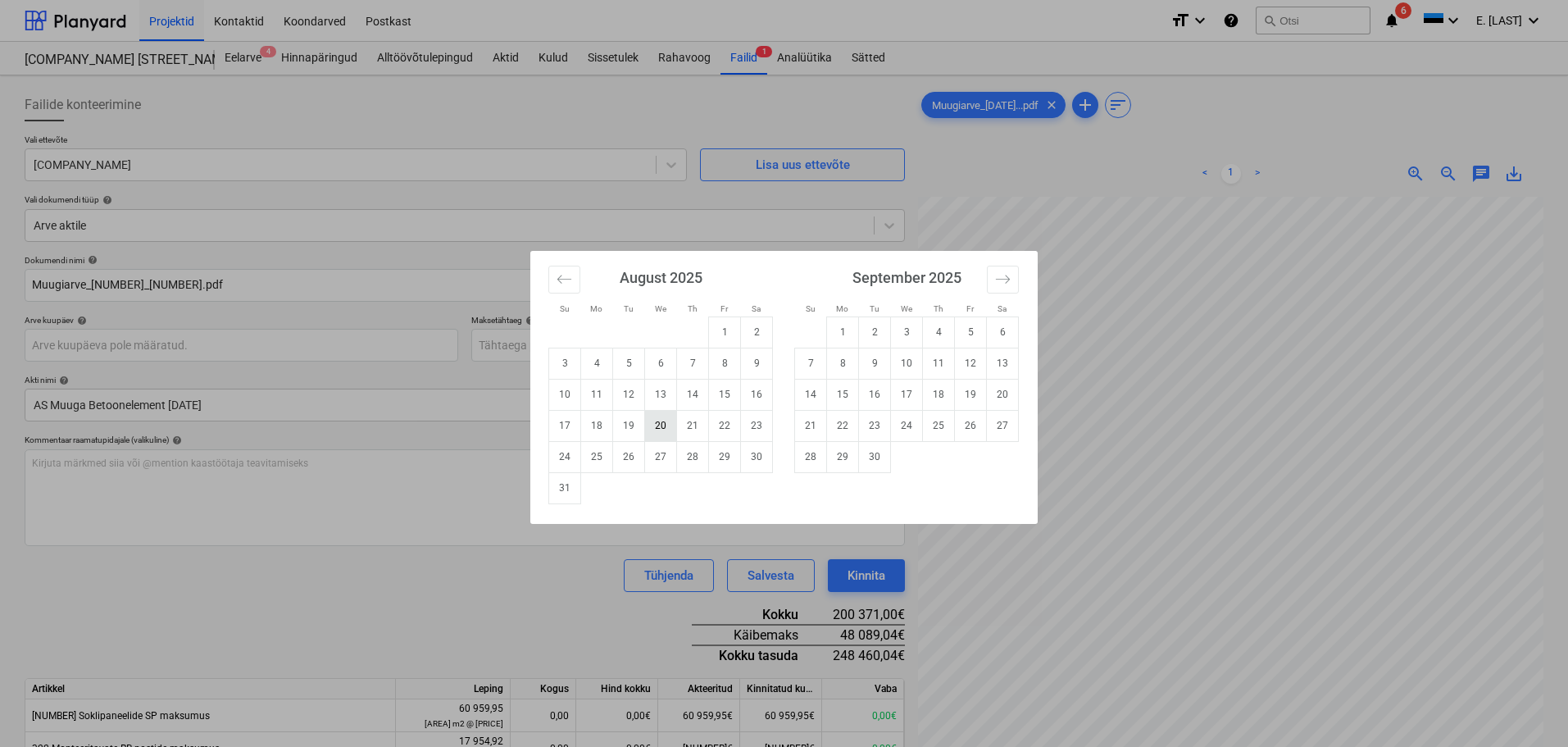 click on "20" at bounding box center (661, 426) 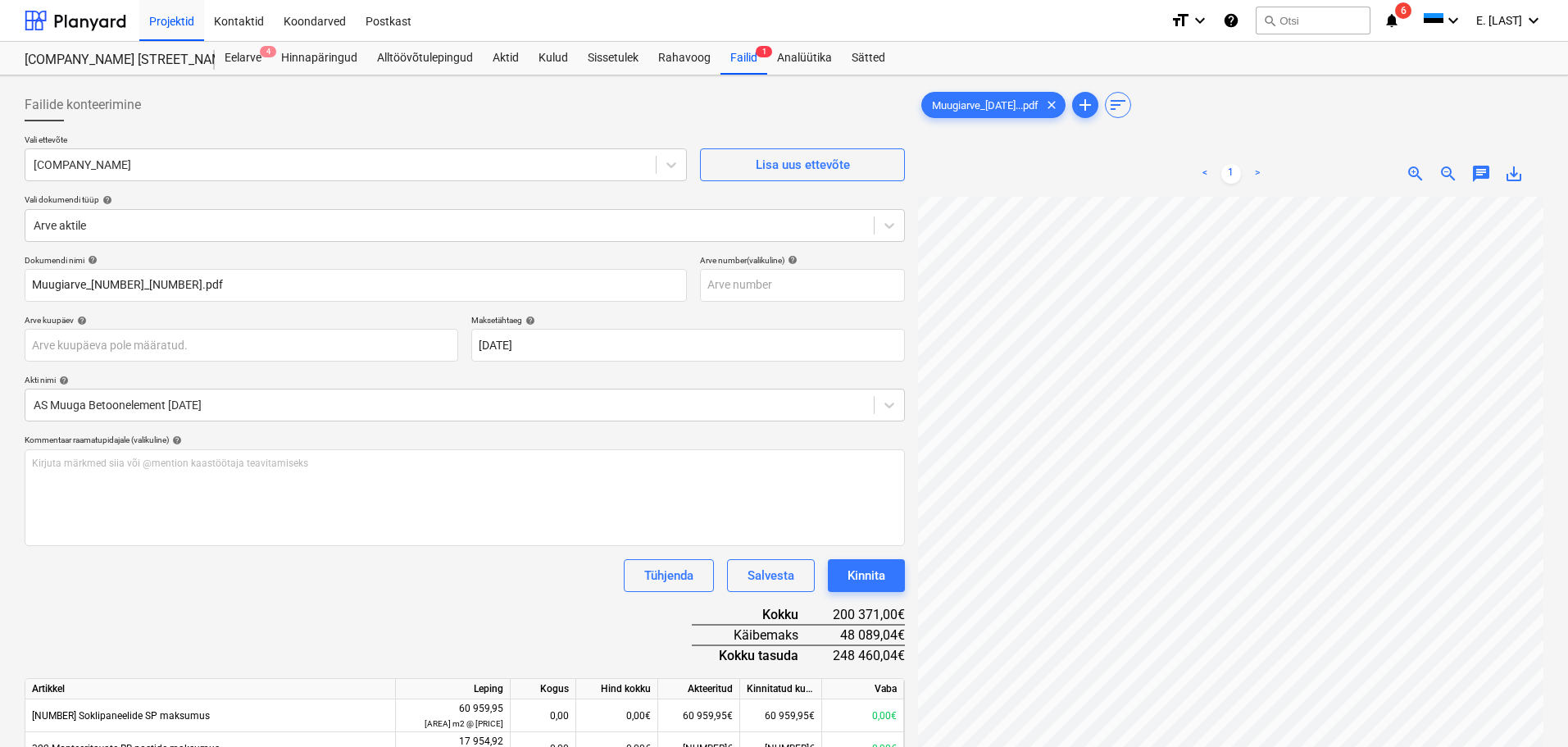 click on "Dokumendi nimi help Muugiarve_250730_250729.pdf Arve number  (valikuline) help Arve kuupäev help Press the down arrow key to interact with the calendar and
select a date. Press the question mark key to get the keyboard shortcuts for changing dates. Maksetähtaeg help 20 Aug 2025 20.08.2025 Press the down arrow key to interact with the calendar and
select a date. Press the question mark key to get the keyboard shortcuts for changing dates. Akti nimi help AS Muuga Betoonelement 30072025 Kommentaar raamatupidajale (valikuline) help Kirjuta märkmed siia või @mention kaastöötaja teavitamiseks ﻿ Tühjenda Salvesta Kinnita Kokku 200 371,00€ Käibemaks 48 089,04€ Kokku tasuda 248 460,04€ Artikkel Leping Kogus Hind kokku Akteeritud Kinnitatud kulud Vaba 215 Soklipaneelide SP maksumus 60 959,95 501,37 m2 @ 121,59 0,00 0,00€ 60 959,95€ 60 959,95€ 0,00€ 322 Monteeritavate RB postide maksumus 17 954,92 16,26 m3 @ 1 104,24 0,00 0,00€ 17 954,92€ 17 954,92€ 0,00€ 19 380,00 64,60 m2 @ 300,00" at bounding box center [465, 684] 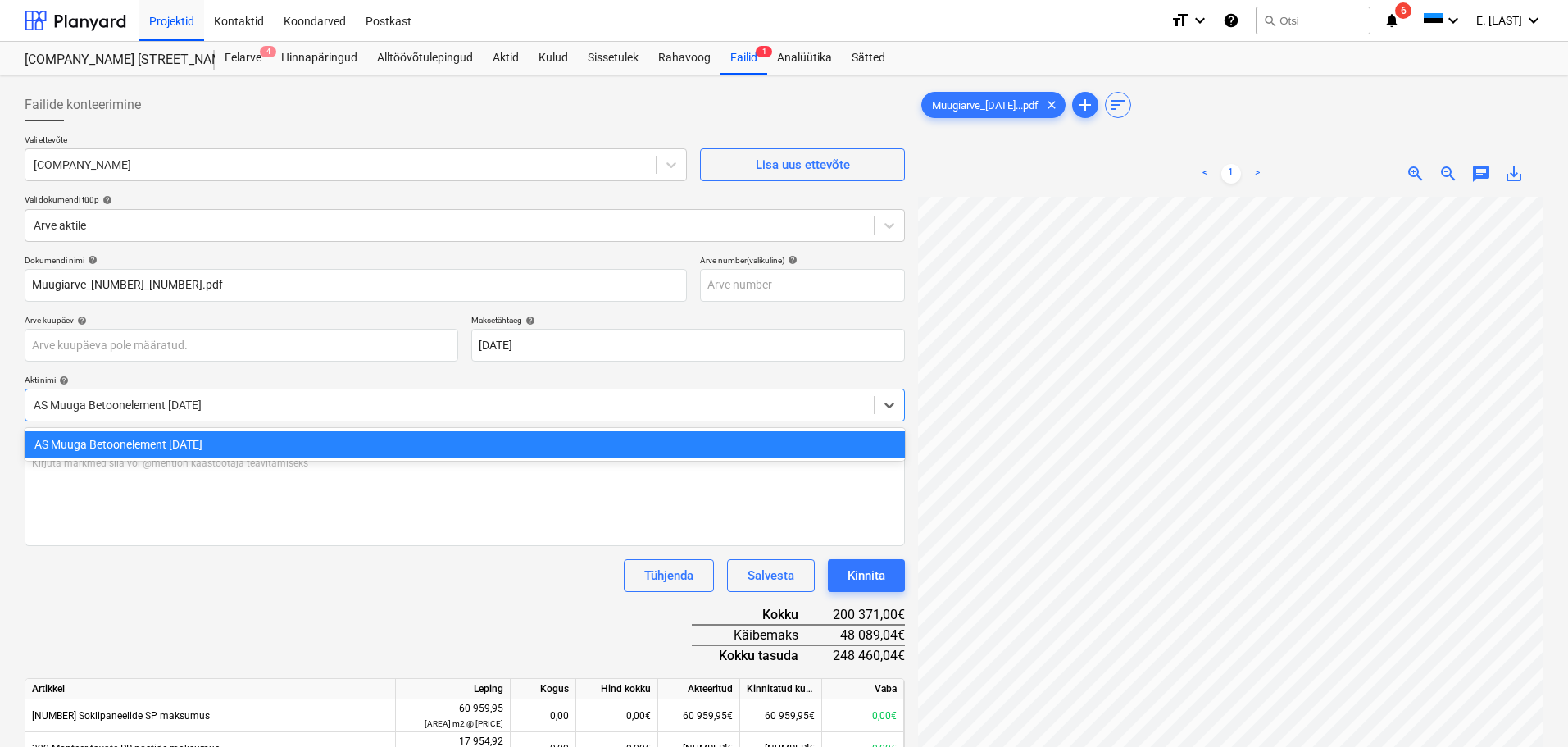 click on "[TEXT] [DATE]" at bounding box center [449, 405] 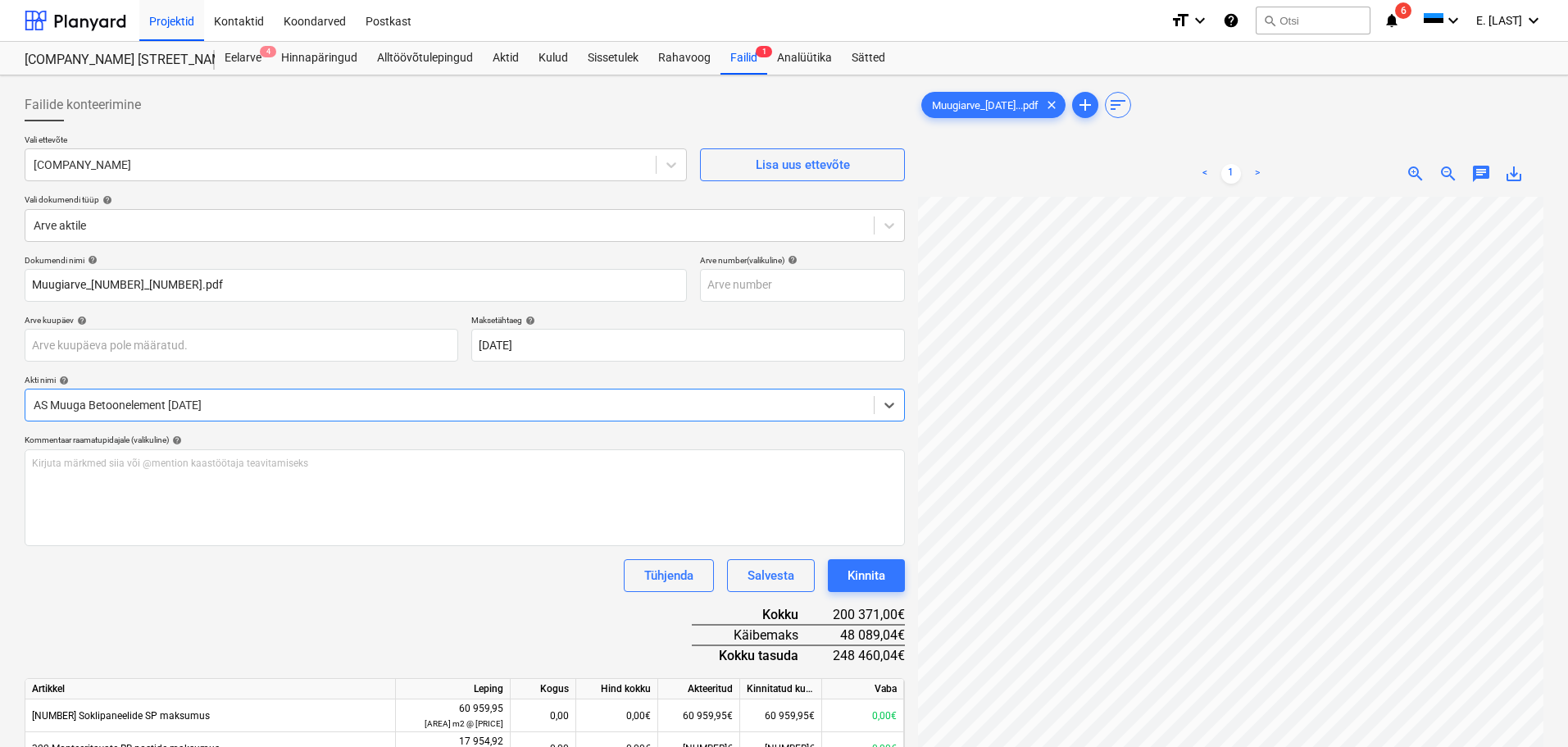 click at bounding box center (449, 405) 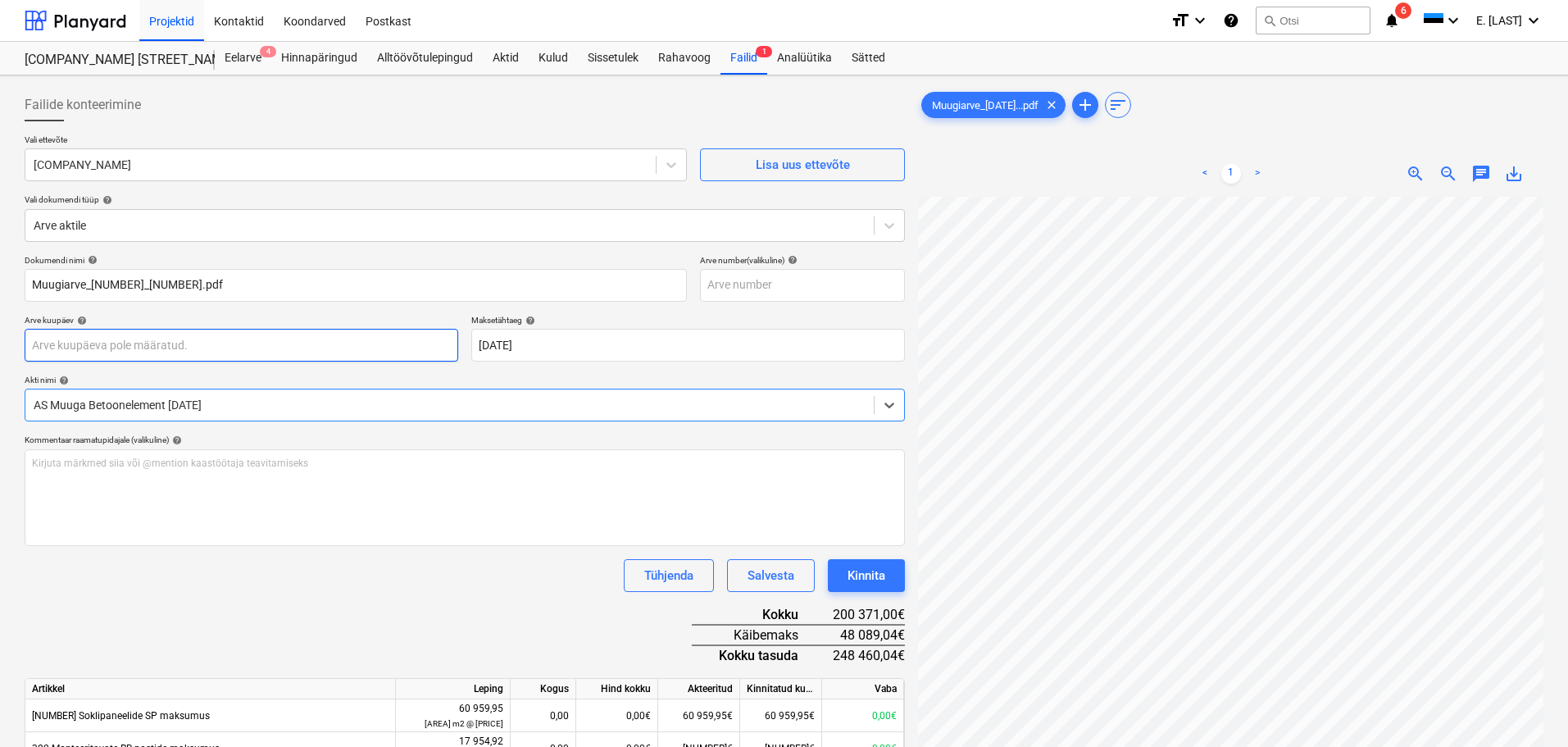 click on "Projektid Kontaktid Koondarved Postkast format_size keyboard_arrow_down help search Otsi notifications 6 keyboard_arrow_down E. Sander keyboard_arrow_down SAHA TEE 8 ÄRIPINDADEGA KORTERMAJA Eelarve 4 Hinnapäringud Alltöövõtulepingud Aktid Kulud Sissetulek Rahavoog Failid 1 Analüütika Sätted Failide konteerimine Vali ettevõte AS Muuga Betoonelement   Lisa uus ettevõte Vali dokumendi tüüp help Arve aktile Dokumendi nimi help Muugiarve_250730_250729.pdf Arve number  (valikuline) help Arve kuupäev help Press the down arrow key to interact with the calendar and
select a date. Press the question mark key to get the keyboard shortcuts for changing dates. Maksetähtaeg help 20 Aug 2025 20.08.2025 Press the down arrow key to interact with the calendar and
select a date. Press the question mark key to get the keyboard shortcuts for changing dates. Akti nimi help   Select is focused ,type to refine list, press Down to open the menu,  AS Muuga Betoonelement 30072025 help ﻿ Tühjenda Salvesta Vaba" at bounding box center (784, 373) 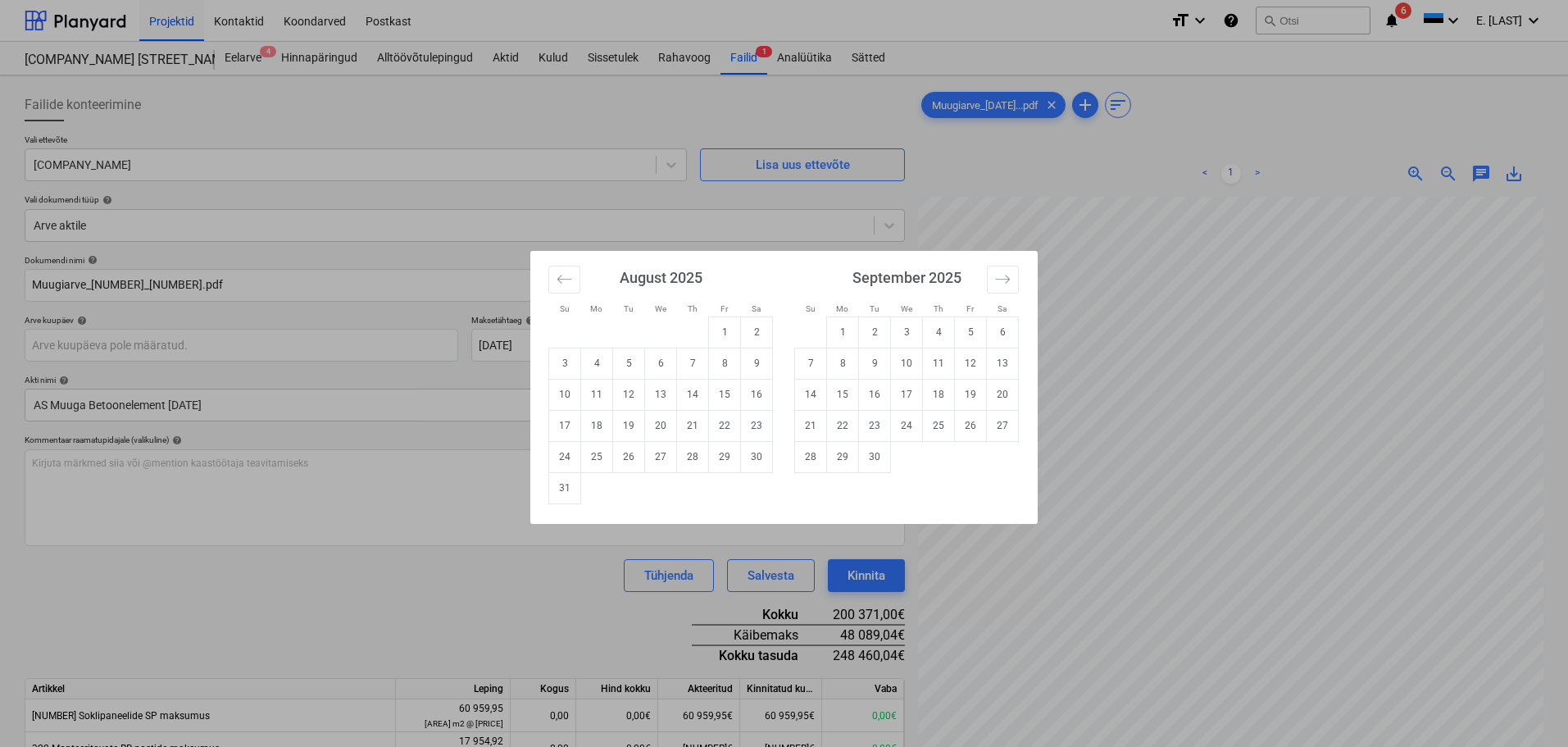 click on "Su Mo Tu We Th Fr Sa Su Mo Tu We Th Fr Sa July 2025 1 2 3 4 5 6 7 8 9 10 11 12 13 14 15 16 17 18 19 20 21 22 23 24 25 26 27 28 29 30 31 August 2025 1 2 3 4 5 6 7 8 9 10 11 12 13 14 15 16 17 18 19 20 21 22 23 24 25 26 27 28 29 30 31 September 2025 1 2 3 4 5 6 7 8 9 10 11 12 13 14 15 16 17 18 19 20 21 22 23 24 25 26 27 28 29 30 October 2025 1 2 3 4 5 6 7 8 9 10 11 12 13 14 15 16 17 18 19 20 21 22 23 24 25 26 27 28 29 30 31" at bounding box center [784, 373] 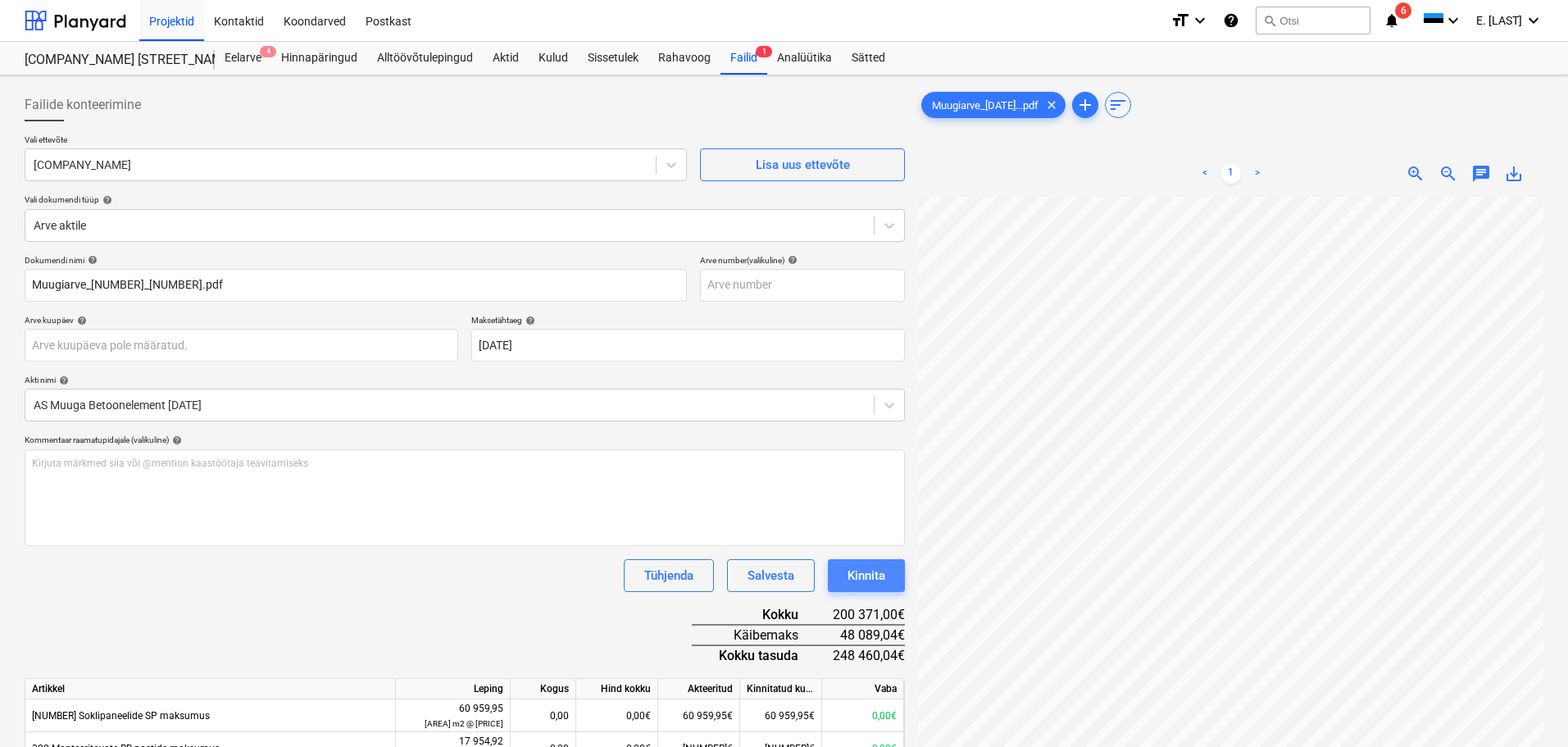click on "Kinnita" at bounding box center (866, 576) 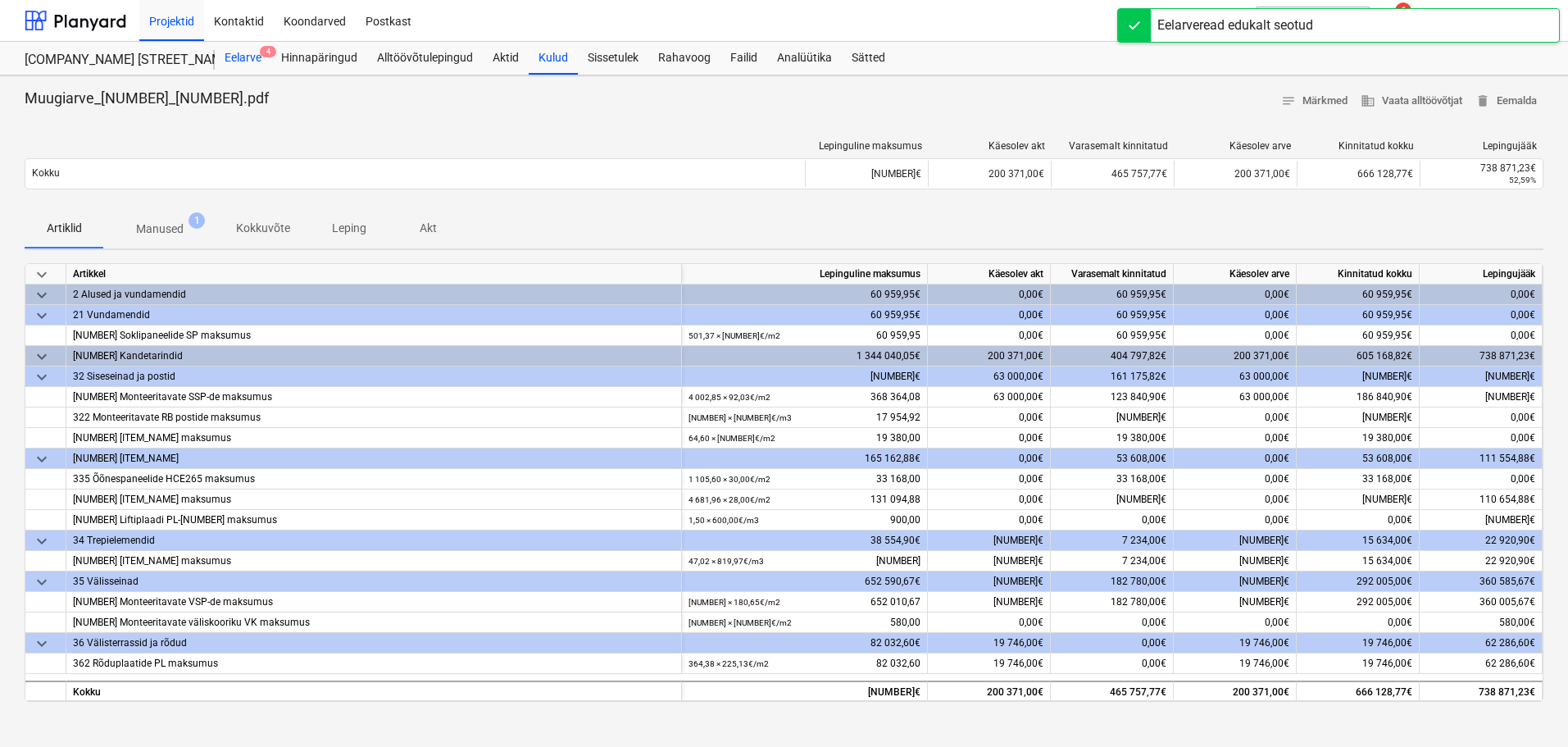 click on "Eelarve 4" at bounding box center (243, 58) 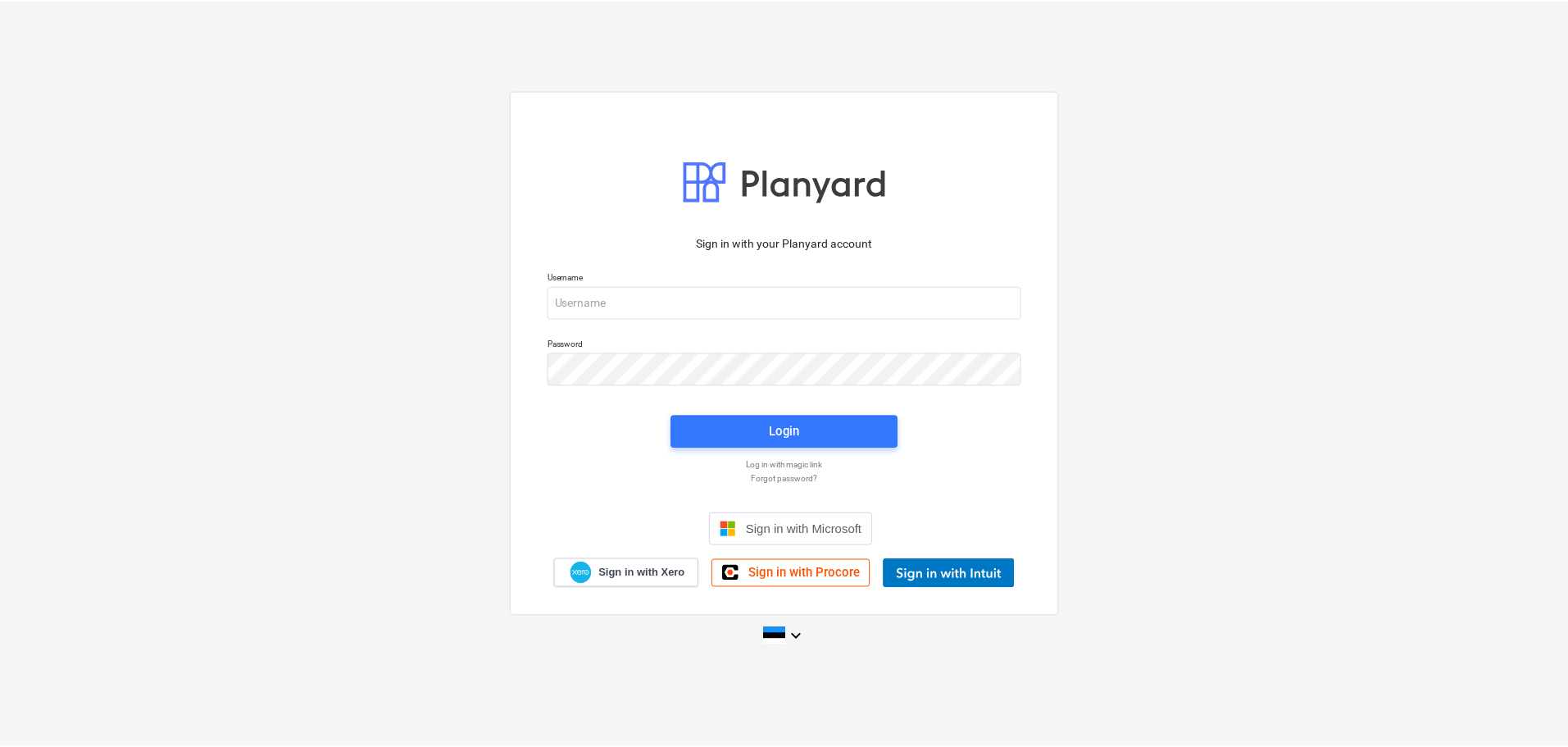scroll, scrollTop: 0, scrollLeft: 0, axis: both 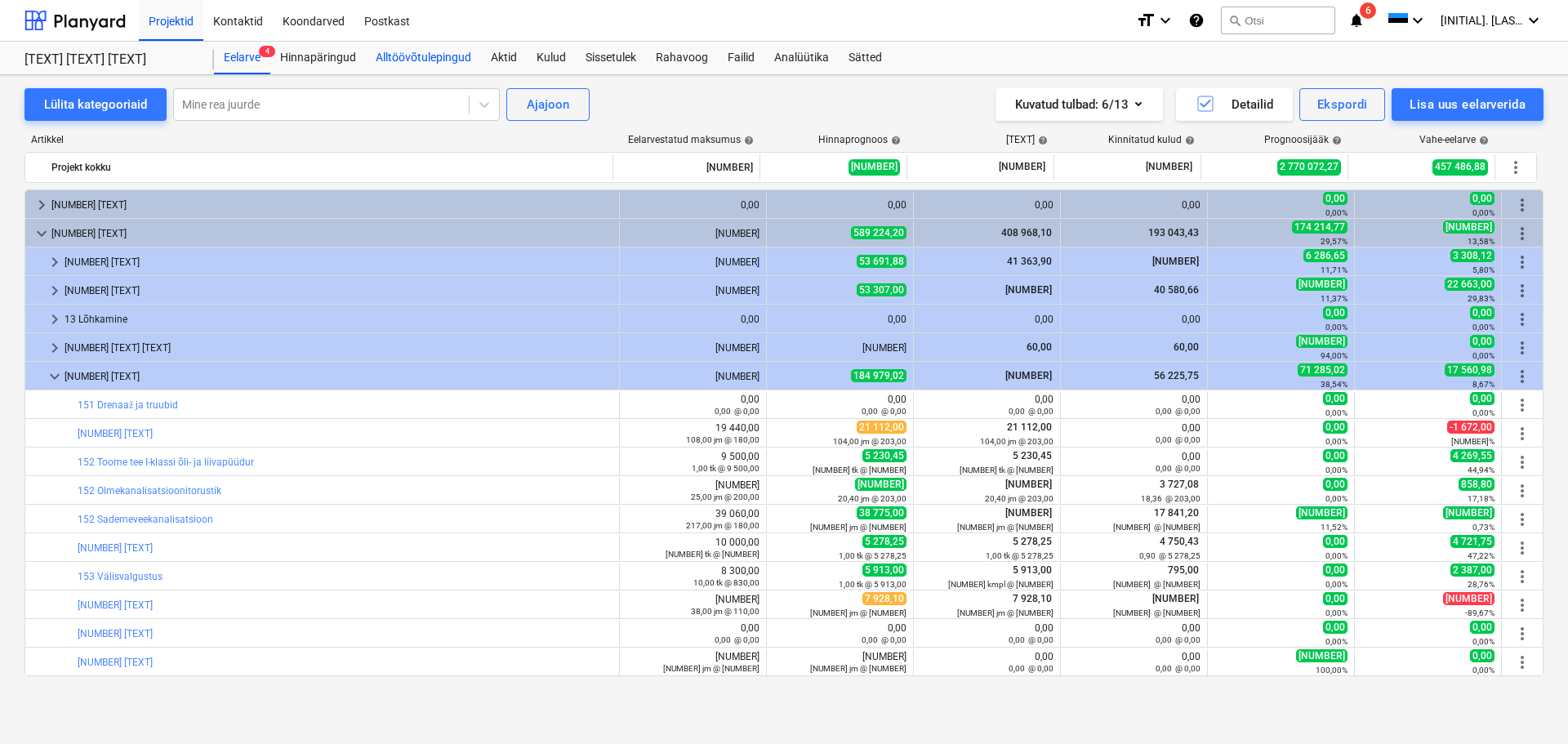 click on "Alltöövõtulepingud" at bounding box center [423, 58] 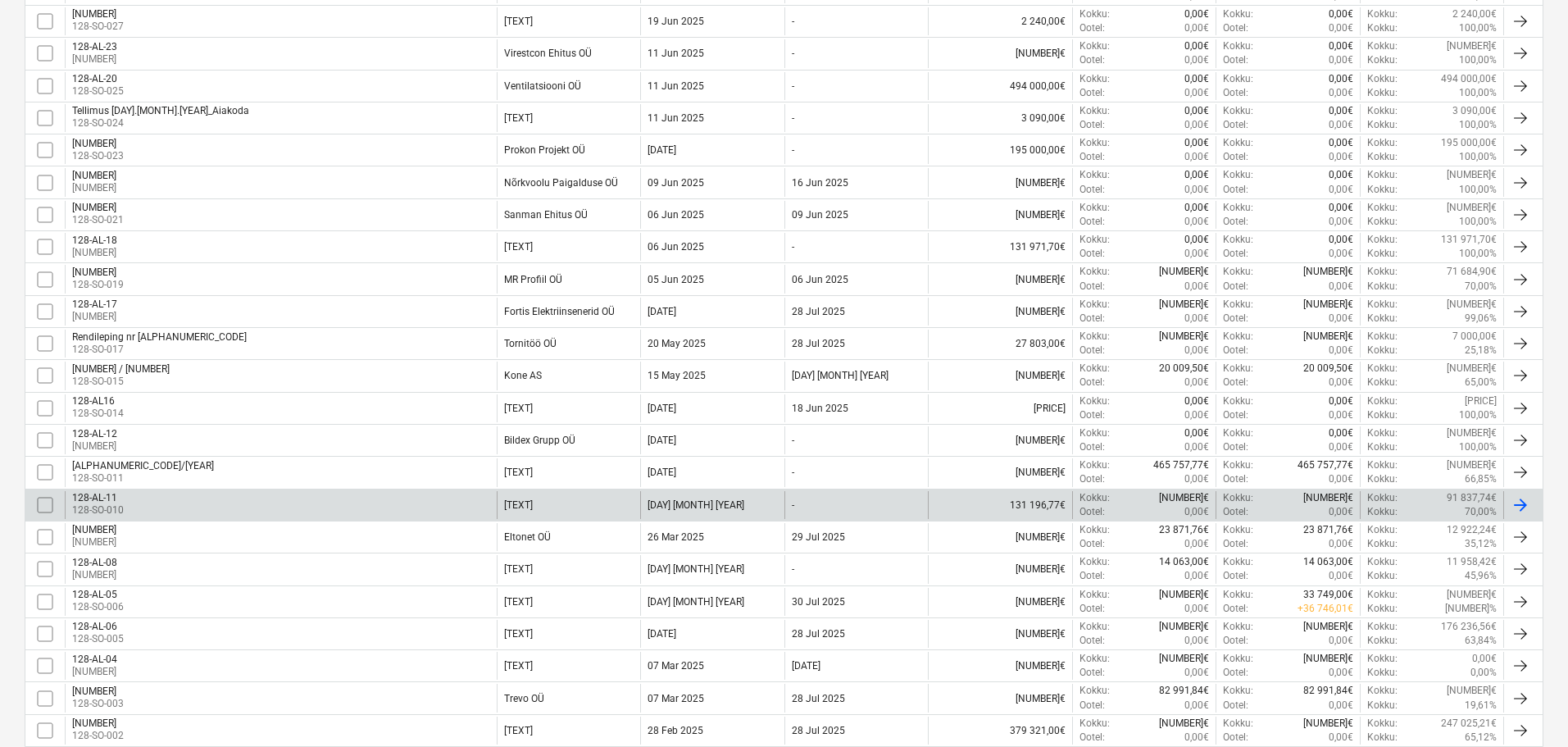 scroll, scrollTop: 492, scrollLeft: 0, axis: vertical 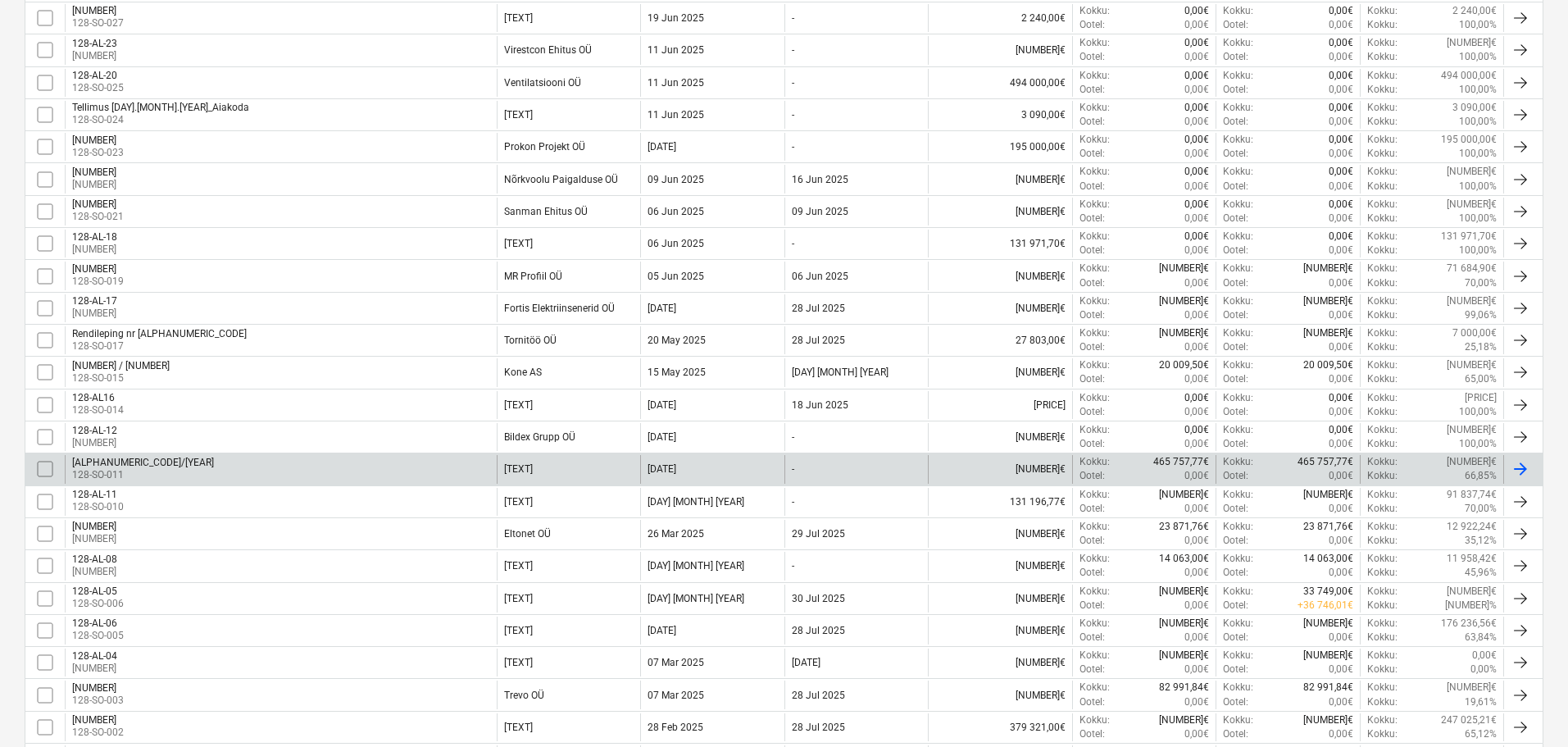 click on "[ALPHANUMERIC_CODE]/[YEAR] [ALPHANUMERIC_CODE]" at bounding box center (280, 469) 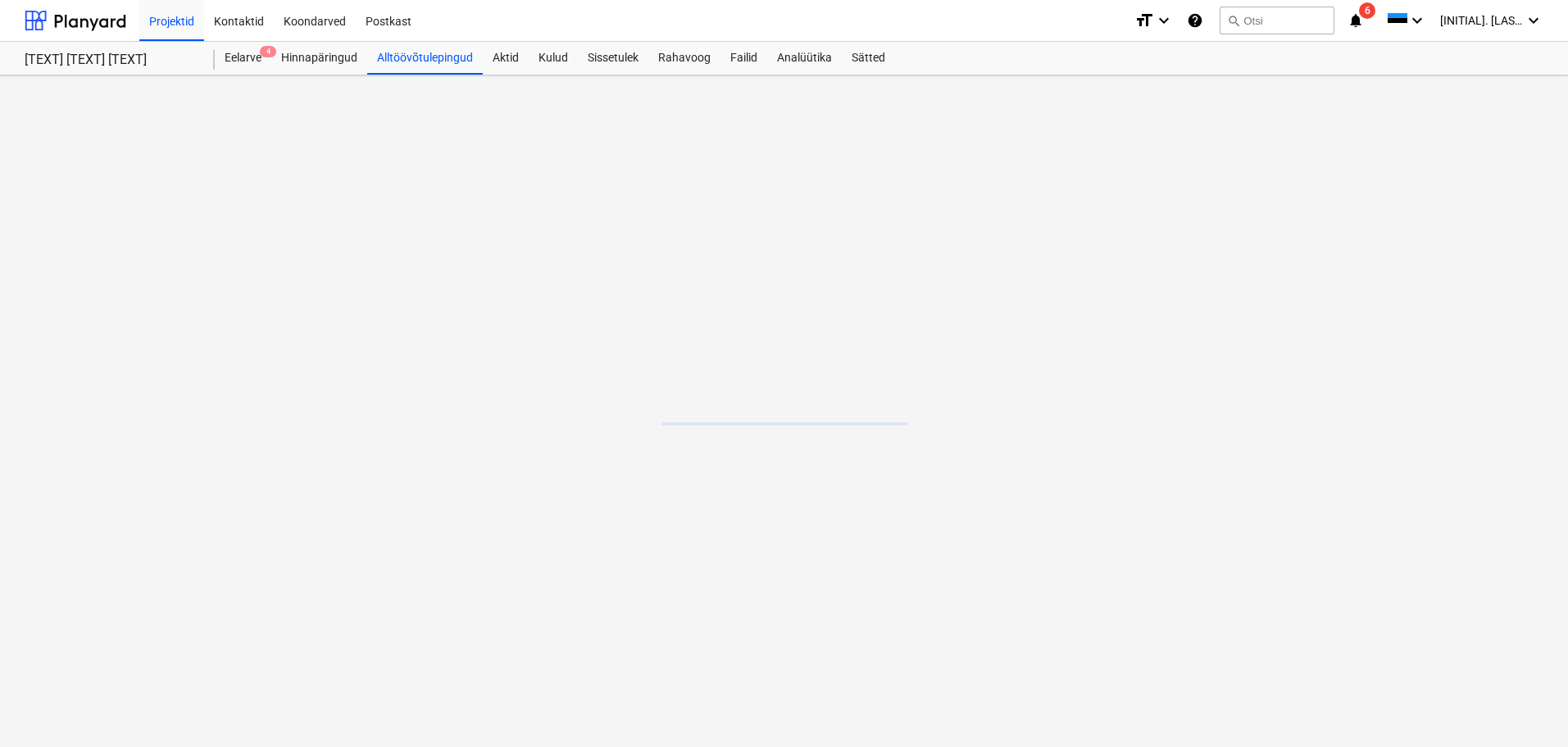 scroll, scrollTop: 0, scrollLeft: 0, axis: both 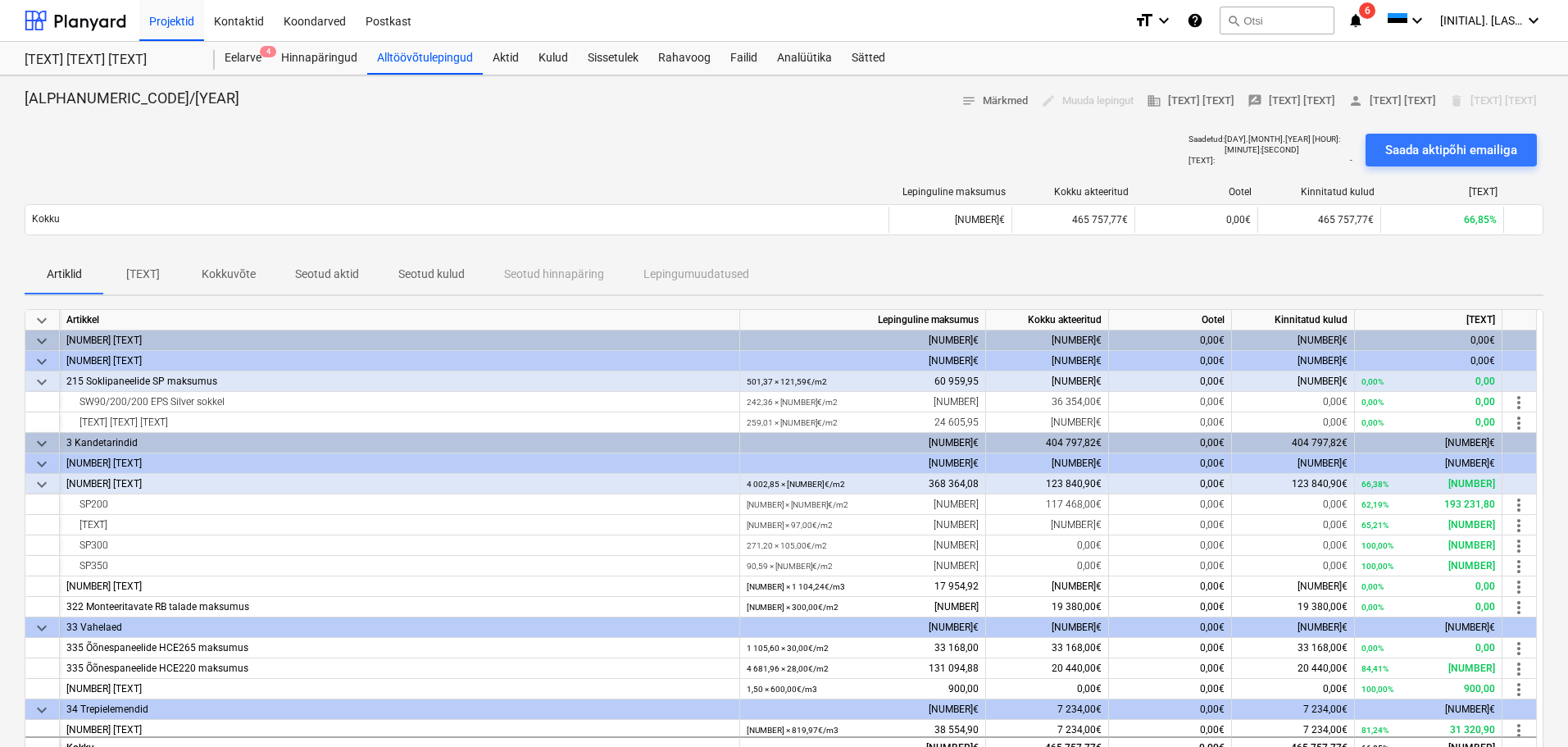click on "Seotud aktid" at bounding box center (327, 274) 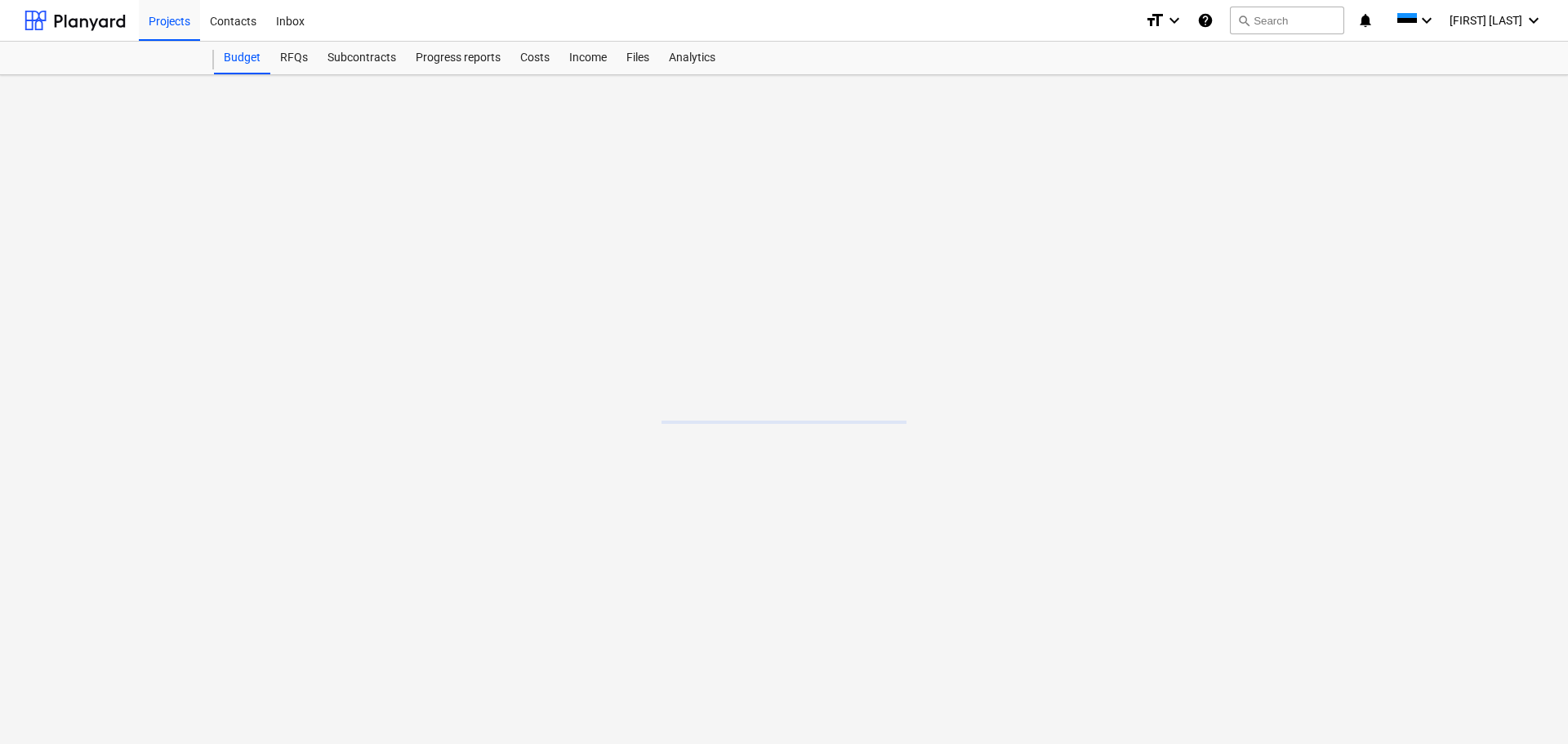 scroll, scrollTop: 0, scrollLeft: 0, axis: both 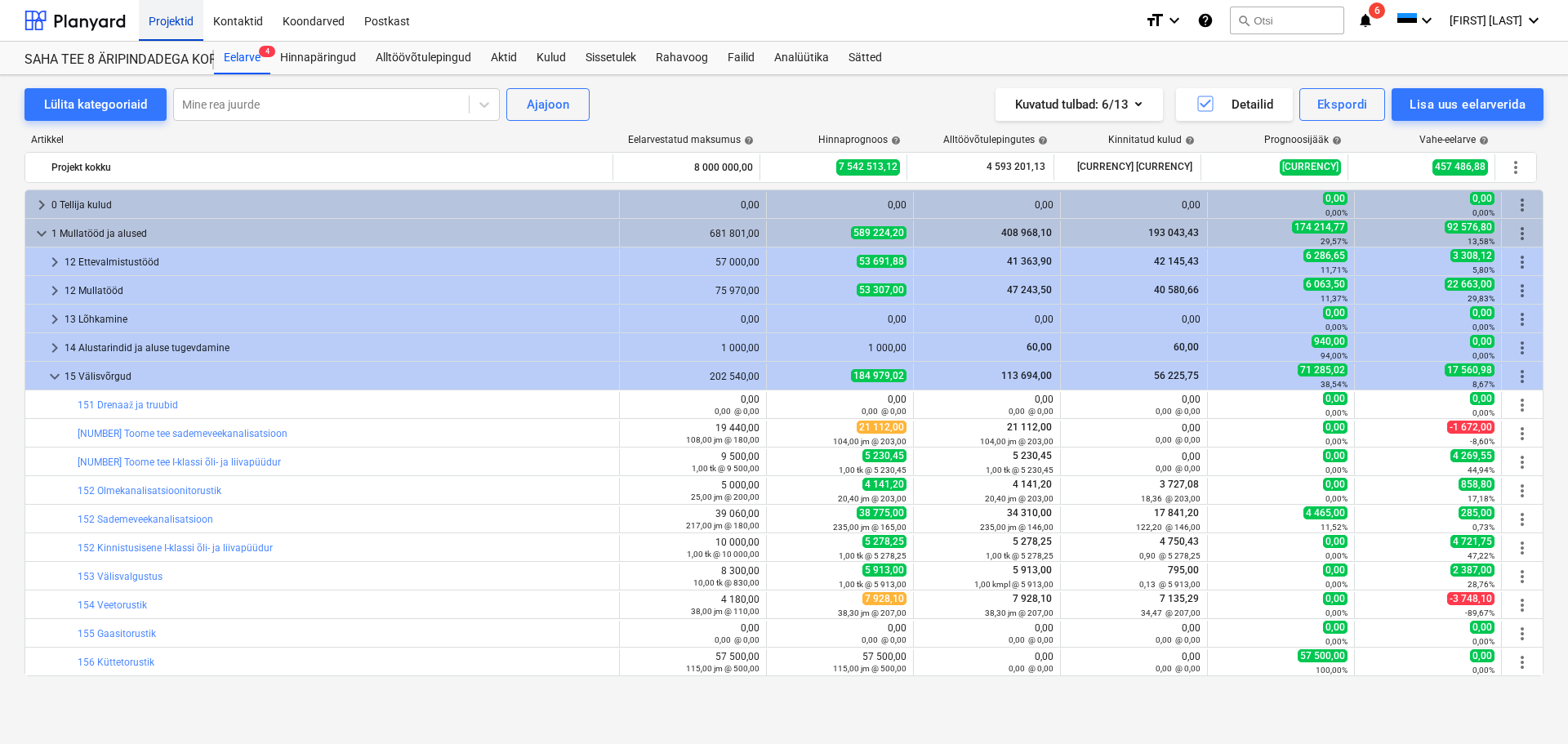 click on "Projektid" at bounding box center (171, 20) 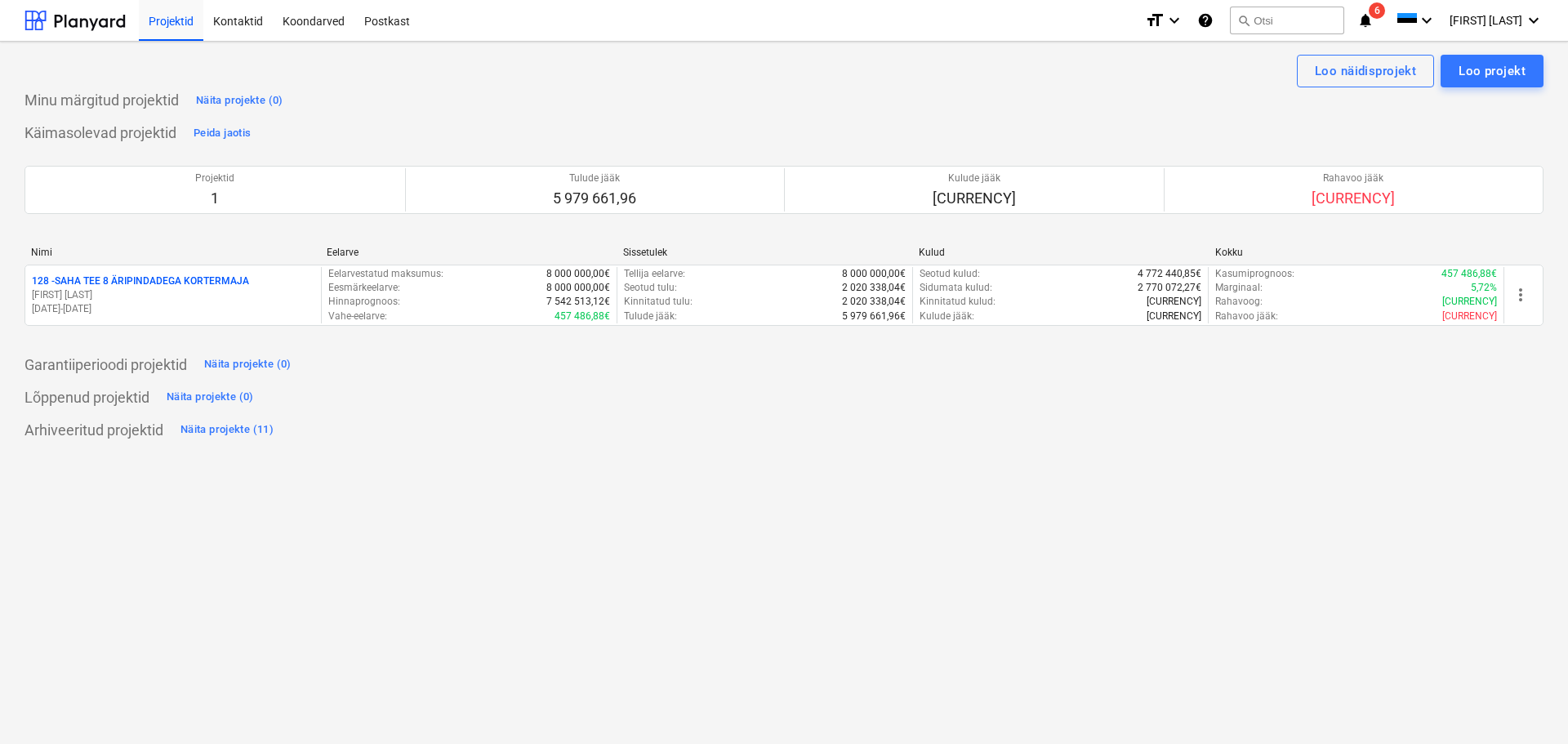 click on "Loo näidisprojekt Loo projekt Minu märgitud projektid Näita projekte (0) Käimasolevad projektid Peida jaotis Projektid 1 Tulude jääk 5 979 661,96 Kulude jääk 6 120 658,51 Rahavoo jääk -140 996,55 Please wait Nimi Eelarve Sissetulek Kulud Kokku  128 -  SAHA TEE 8 ÄRIPINDADEGA KORTERMAJA E. Sander 01.01.2025  -  31.07.2026 Eelarvestatud maksumus : 8 000 000,00€ Eesmärkeelarve : 8 000 000,00€ Hinnaprognoos : 7 542 513,12€ Vahe-eelarve : 457 486,88€ Tellija eelarve : 8 000 000,00€ Seotud tulu : 2 020 338,04€ Kinnitatud tulu : 2 020 338,04€ Tulude jääk : 5 979 661,96€ Seotud kulud : 4 772 440,85€ Sidumata kulud : 2 770 072,27€ Kinnitatud kulud : 1 421 854,61€ Kulude jääk : 6 120 658,51€ Kasumiprognoos : 457 486,88€ Marginaal : 5,72% Rahavoog : 598 483,43€ Rahavoo jääk : -140 996,55€ more_vert Please wait Garantiiperioodi projektid Näita projekte (0) Lõppenud projektid Näita projekte (0) Arhiveeritud projektid Näita projekte (11)" at bounding box center (784, 393) 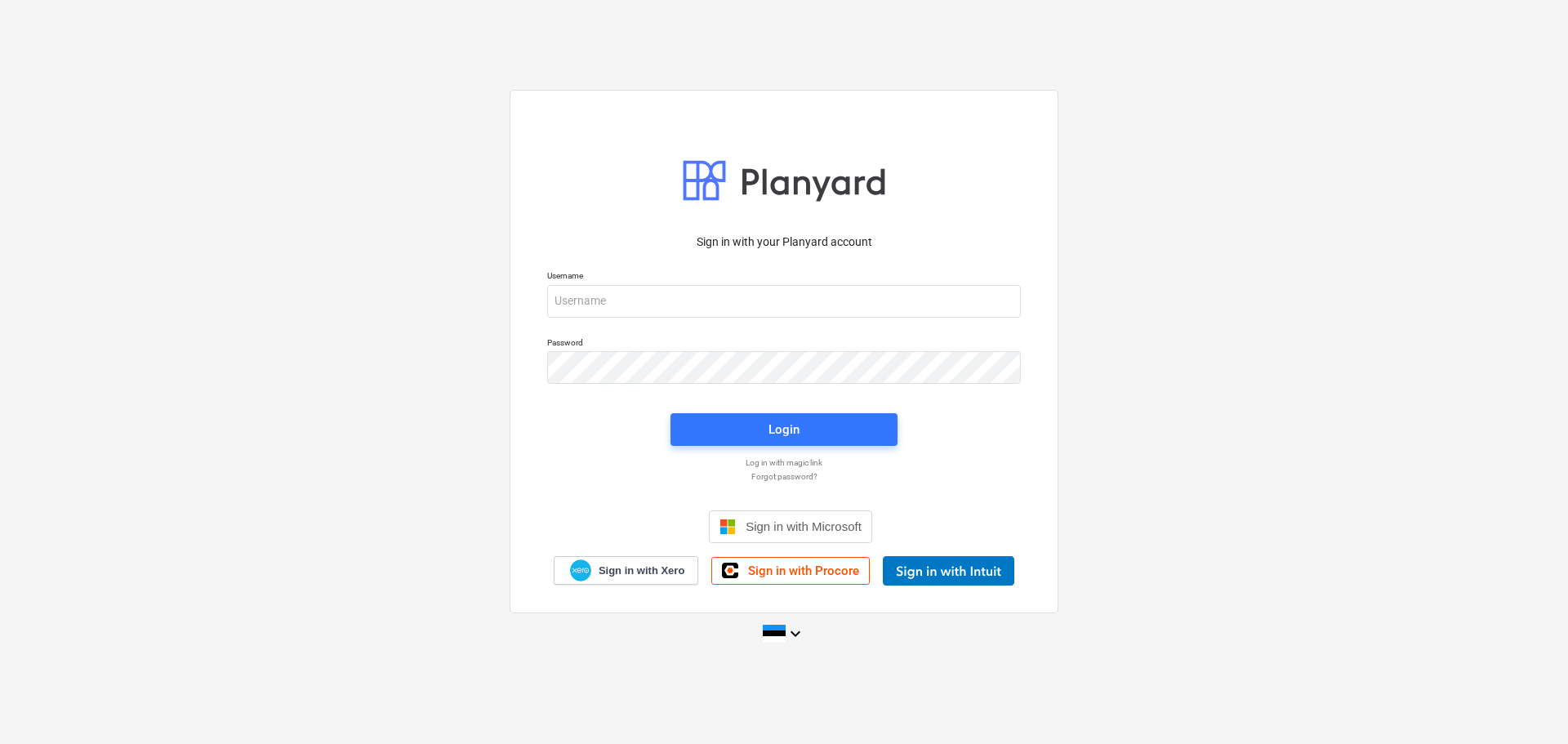 scroll, scrollTop: 0, scrollLeft: 0, axis: both 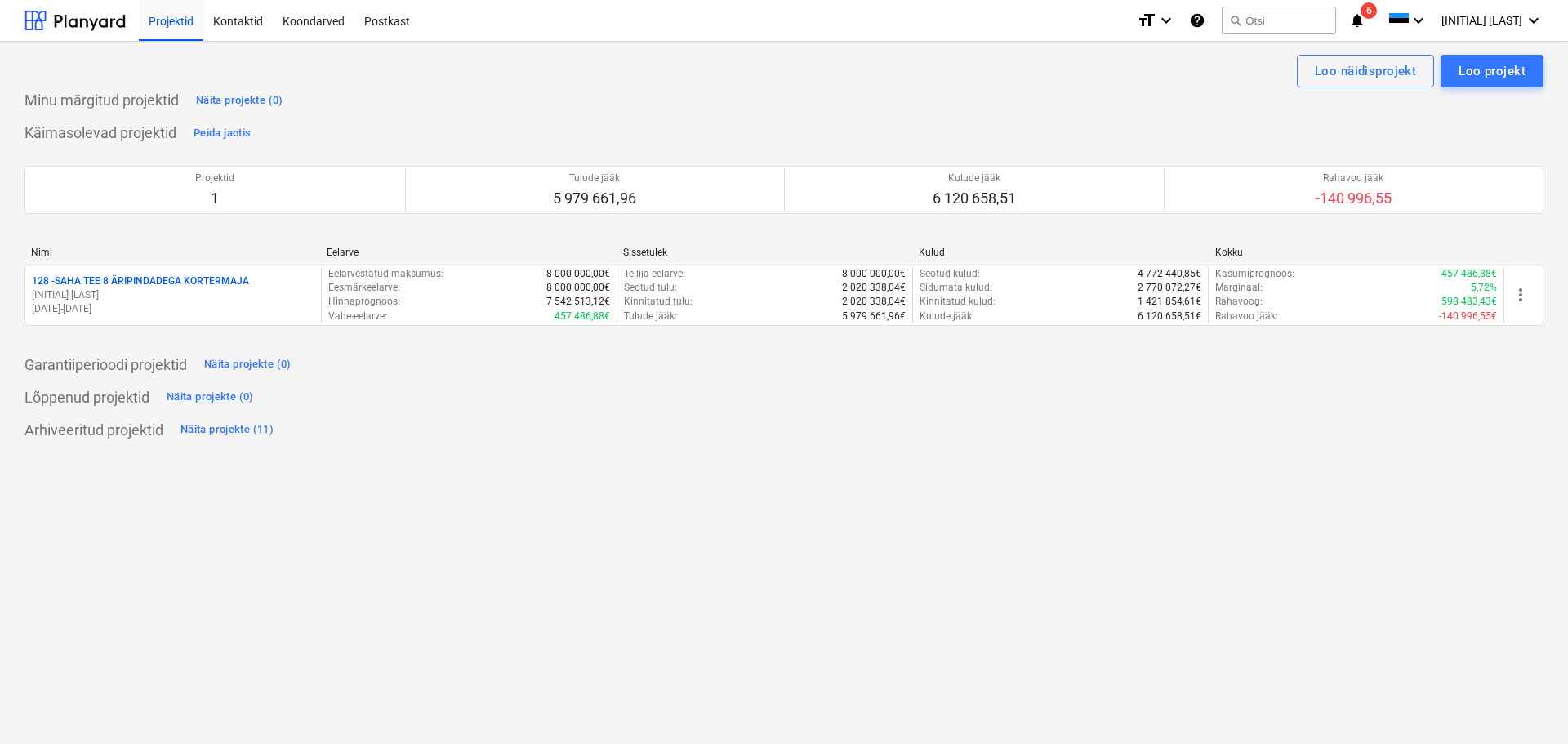 click on "Lõppenud projektid Näita projekte (0)" at bounding box center [784, 398] 